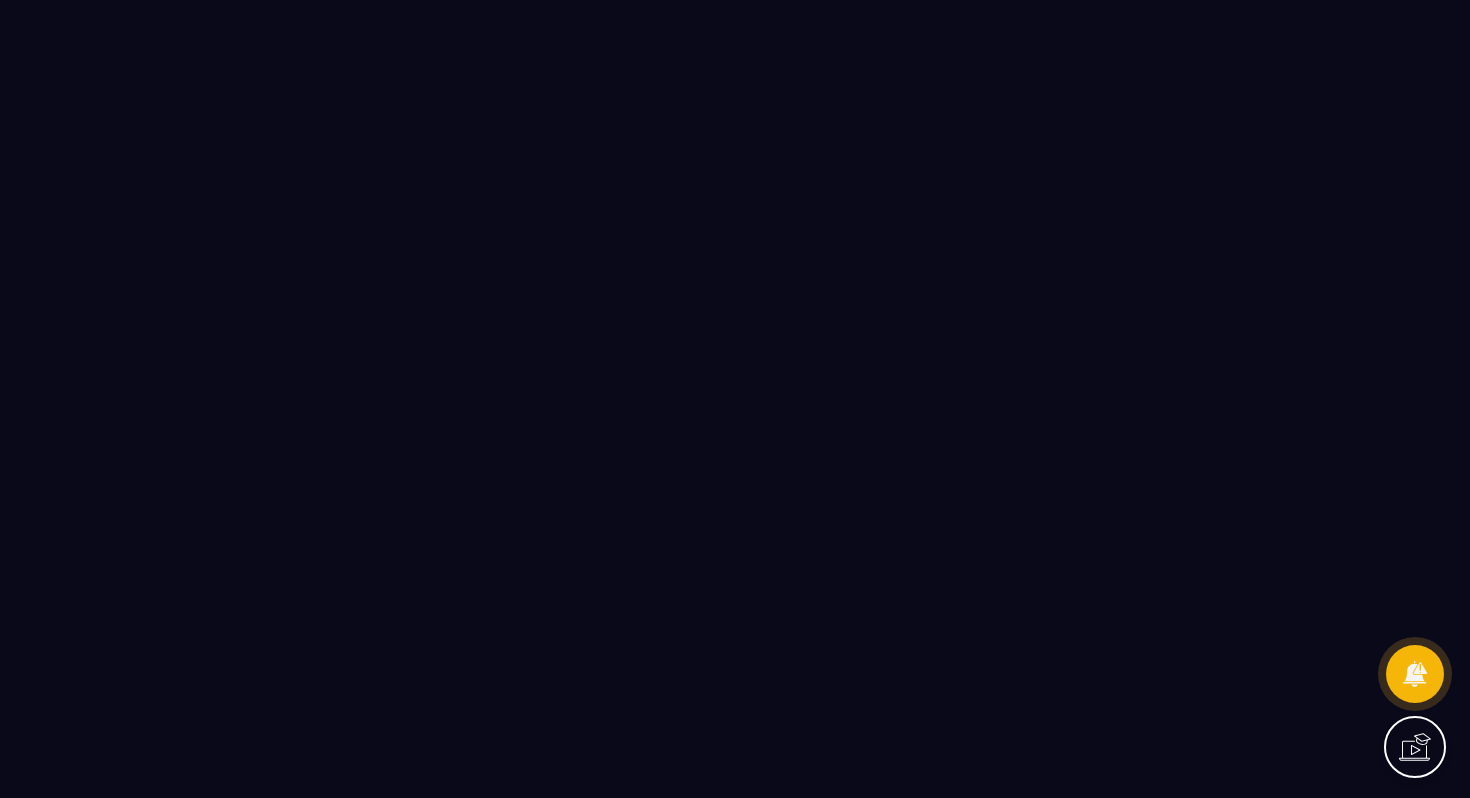 scroll, scrollTop: 0, scrollLeft: 0, axis: both 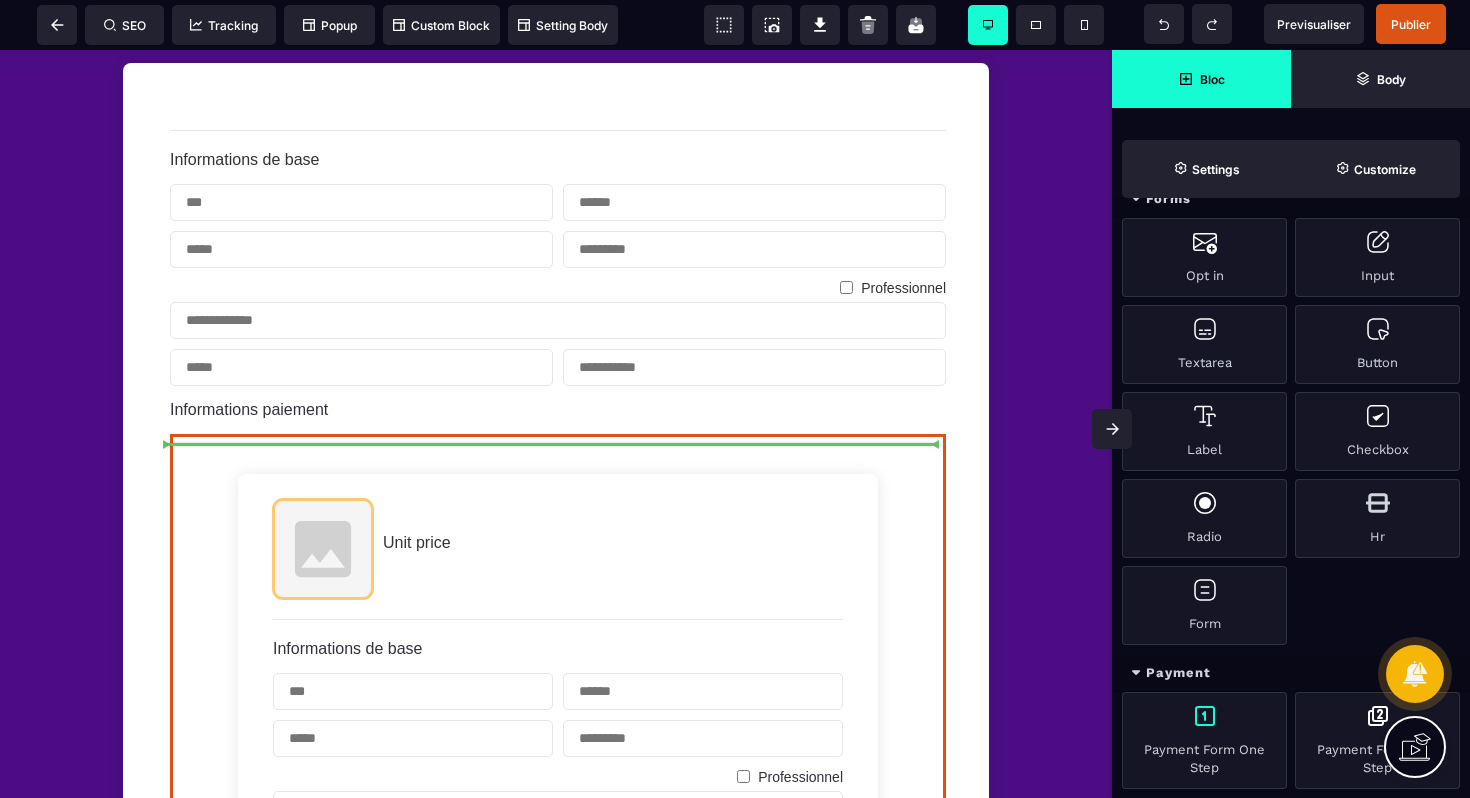 select on "**********" 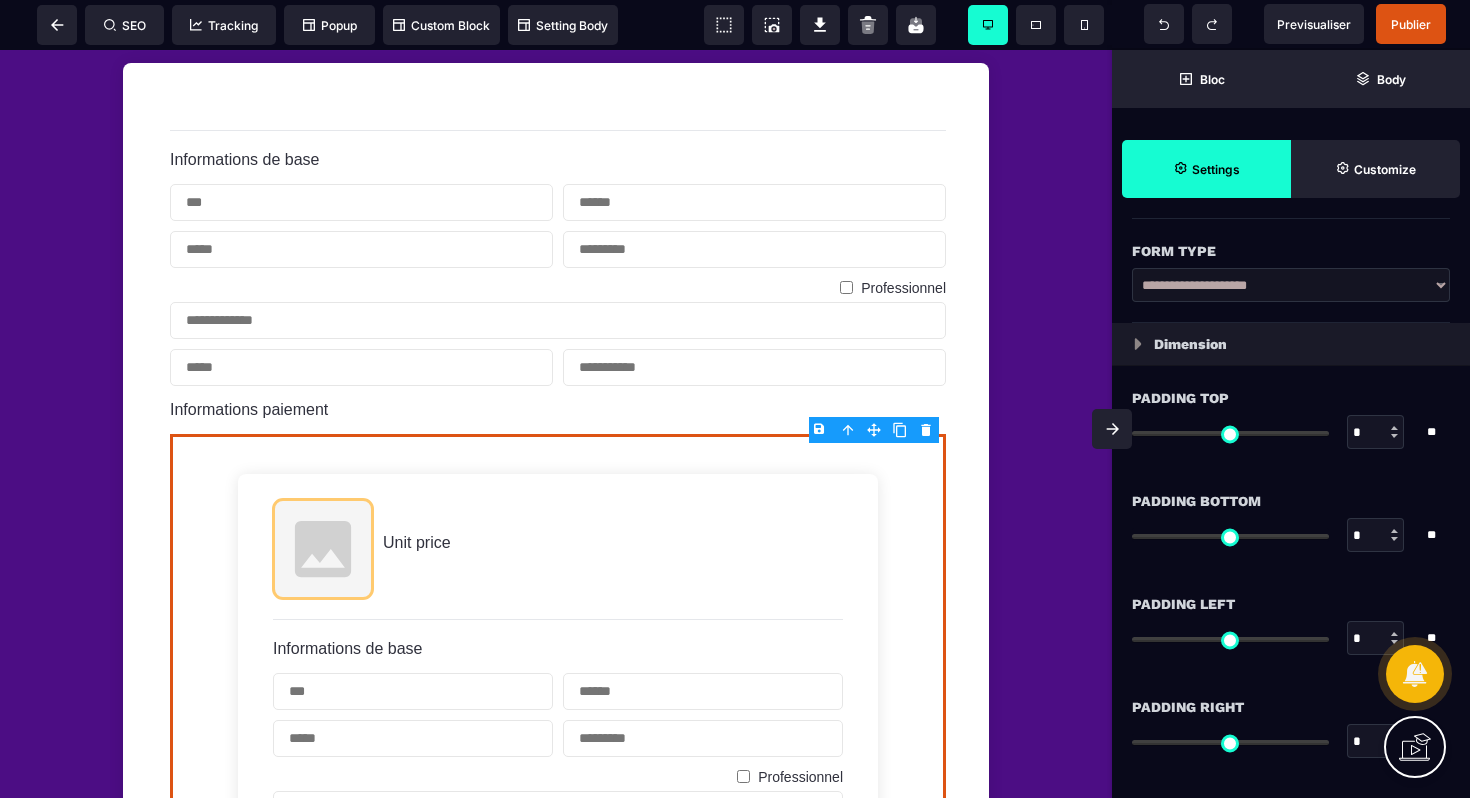 type on "**" 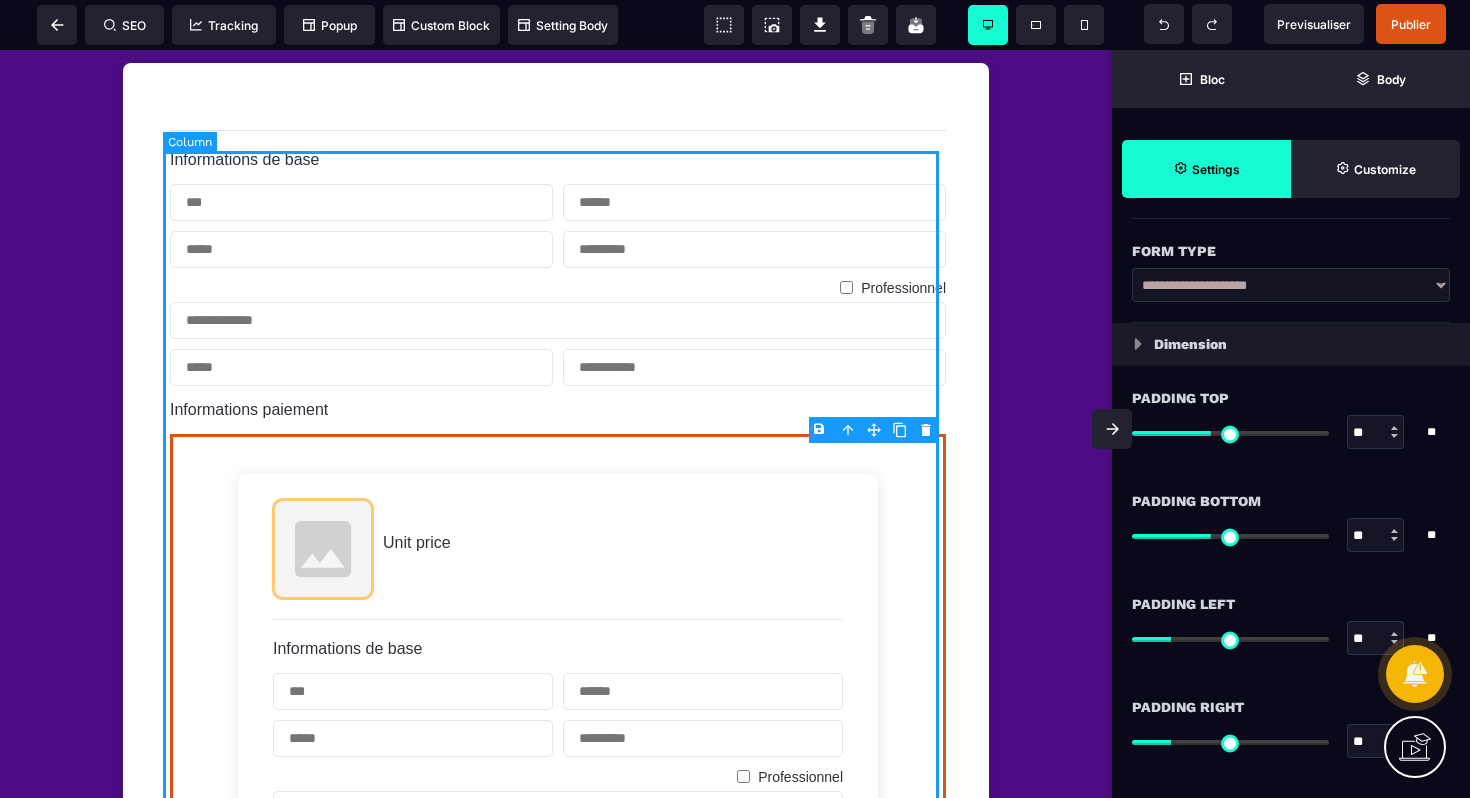 scroll, scrollTop: 0, scrollLeft: 0, axis: both 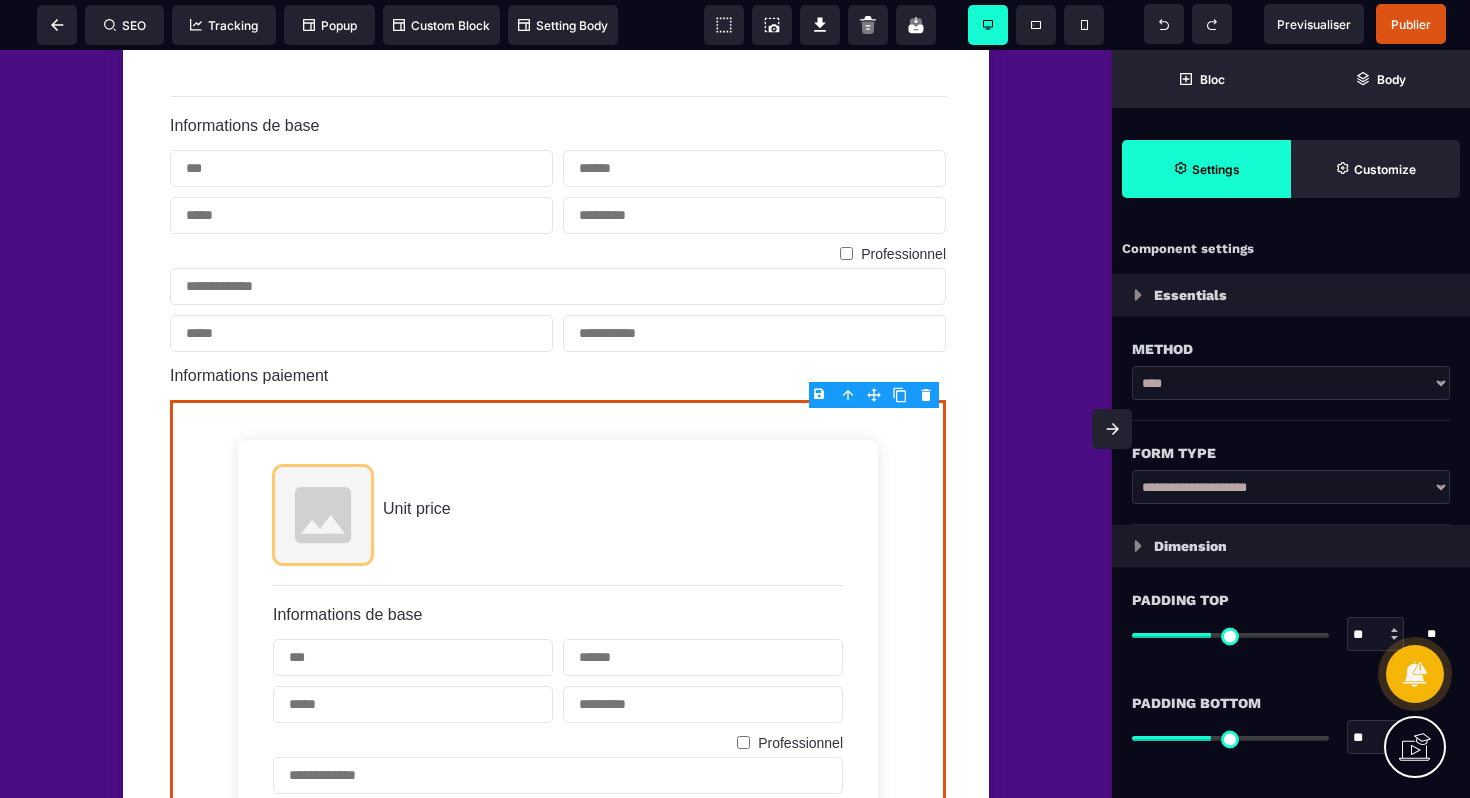 click on "B I U S
A *******
Form
SEO
Tracking
Popup" at bounding box center (735, 399) 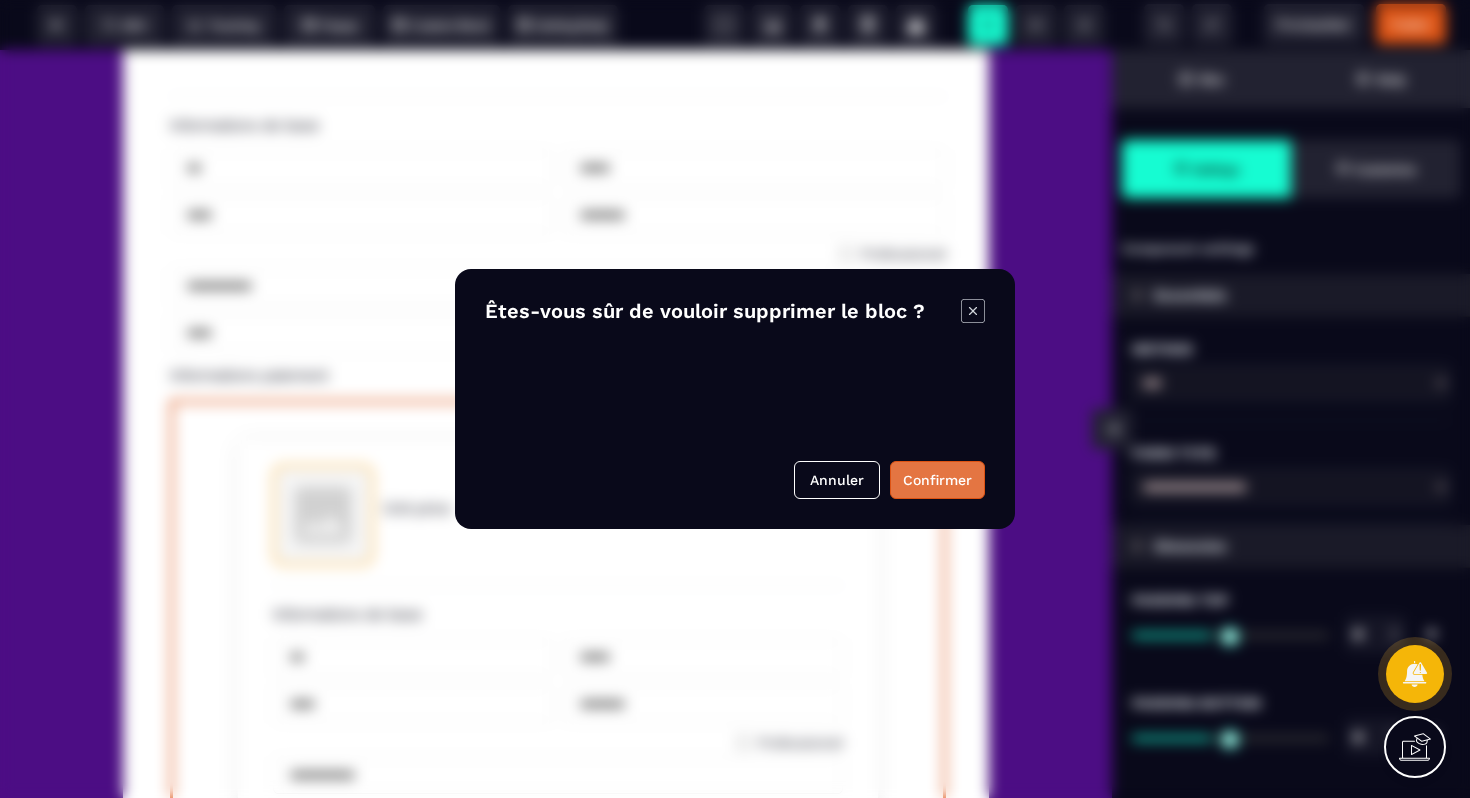 click on "Confirmer" at bounding box center (937, 480) 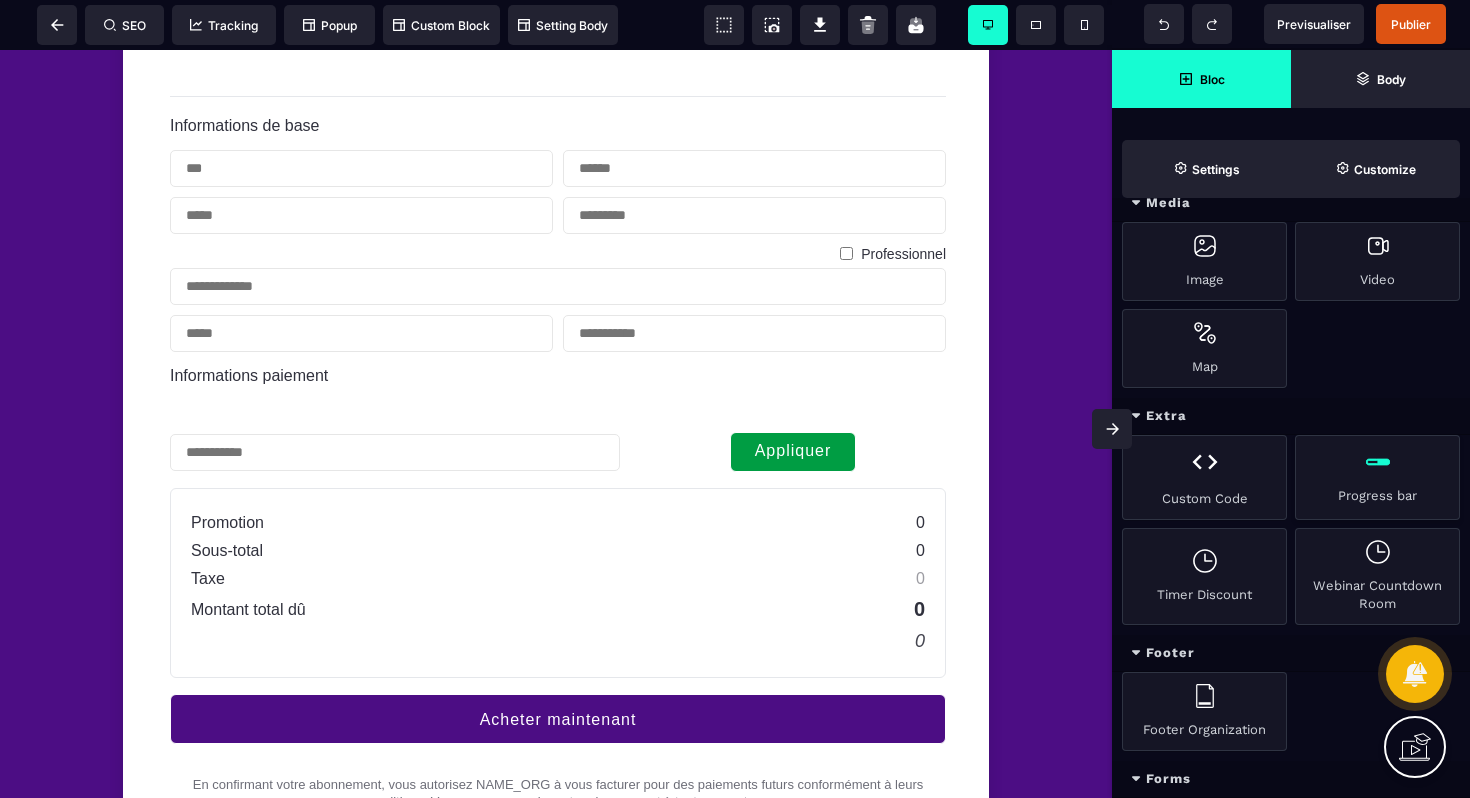 scroll, scrollTop: 1596, scrollLeft: 0, axis: vertical 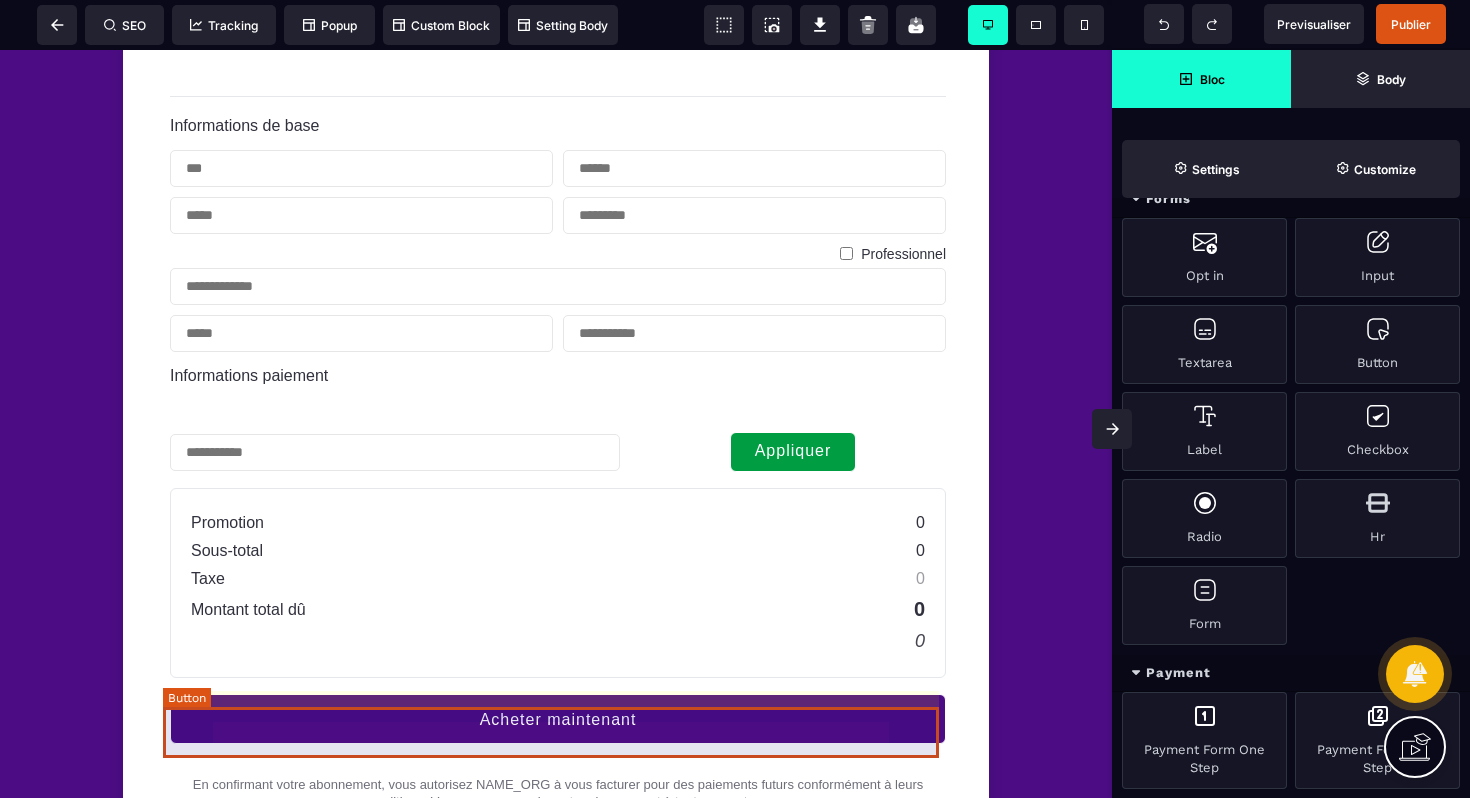click on "Acheter maintenant" at bounding box center [558, 720] 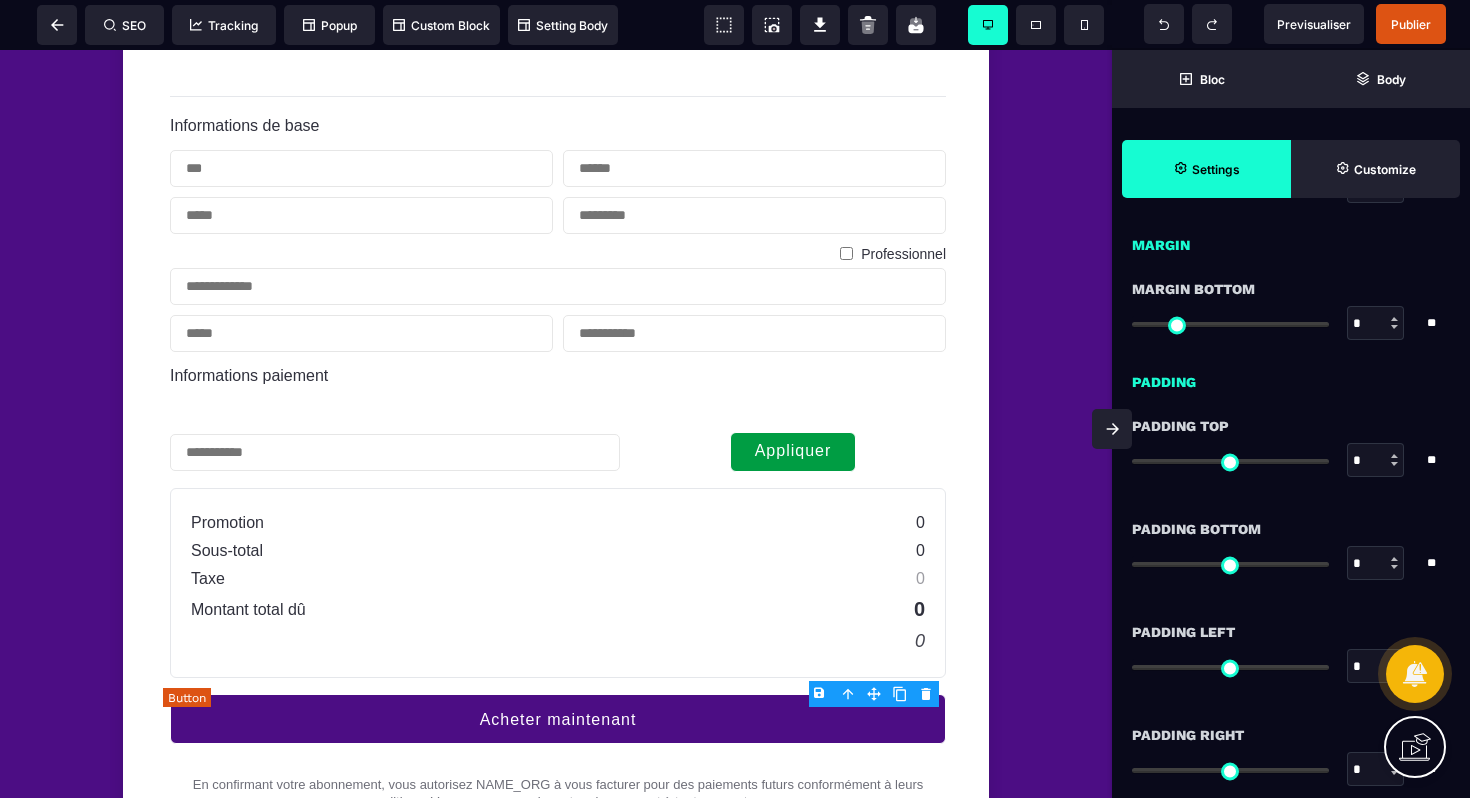 type on "**" 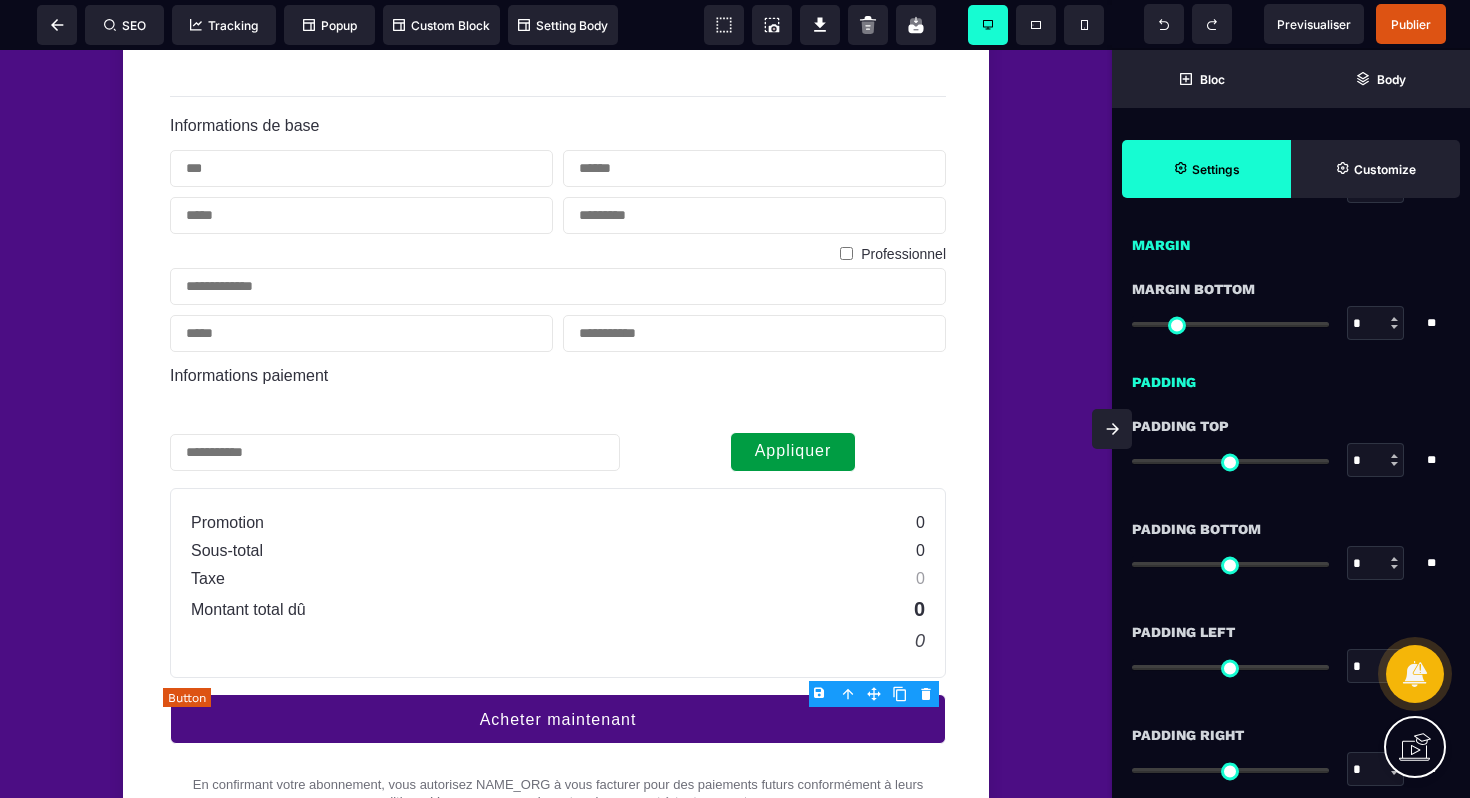type on "**" 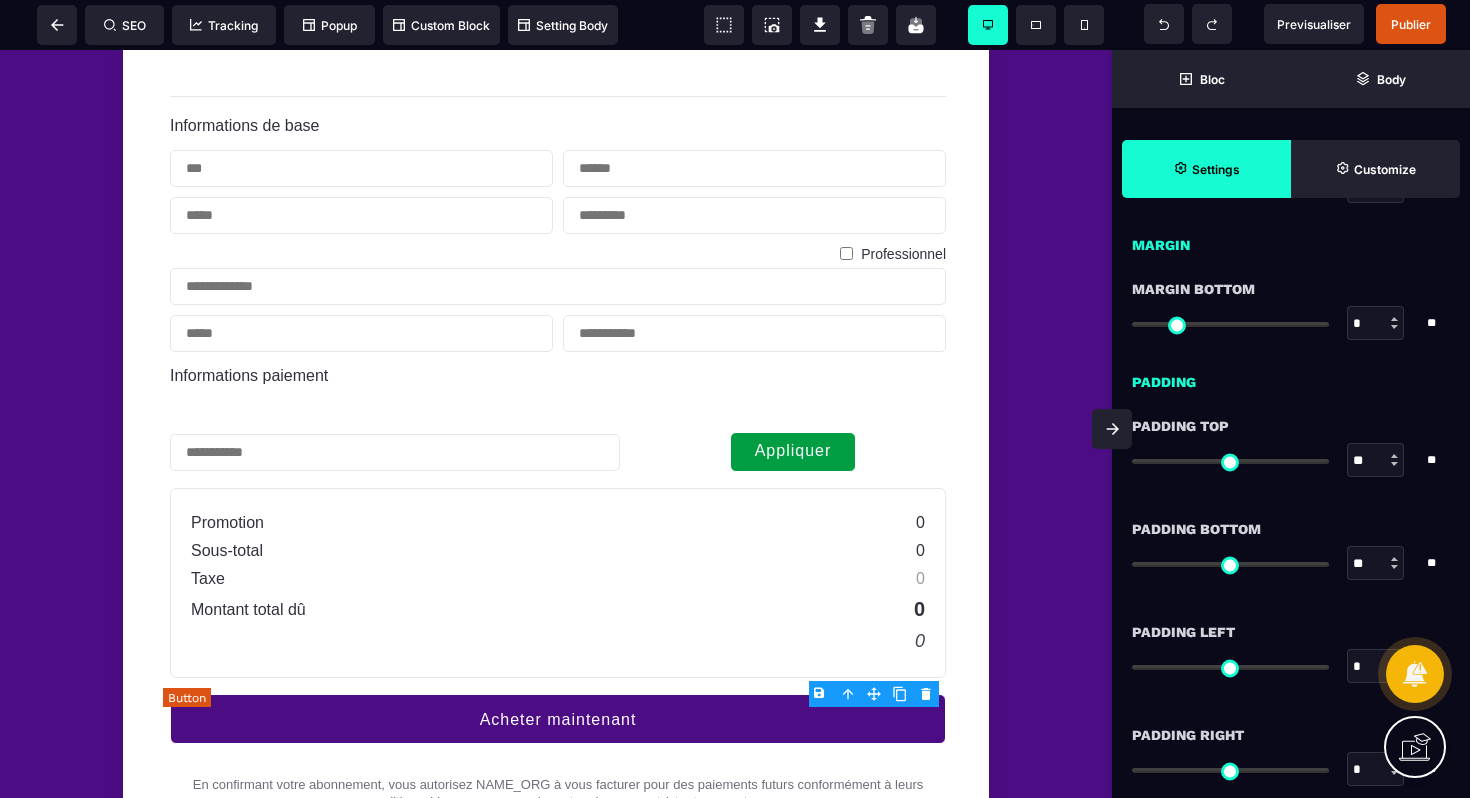 type on "**" 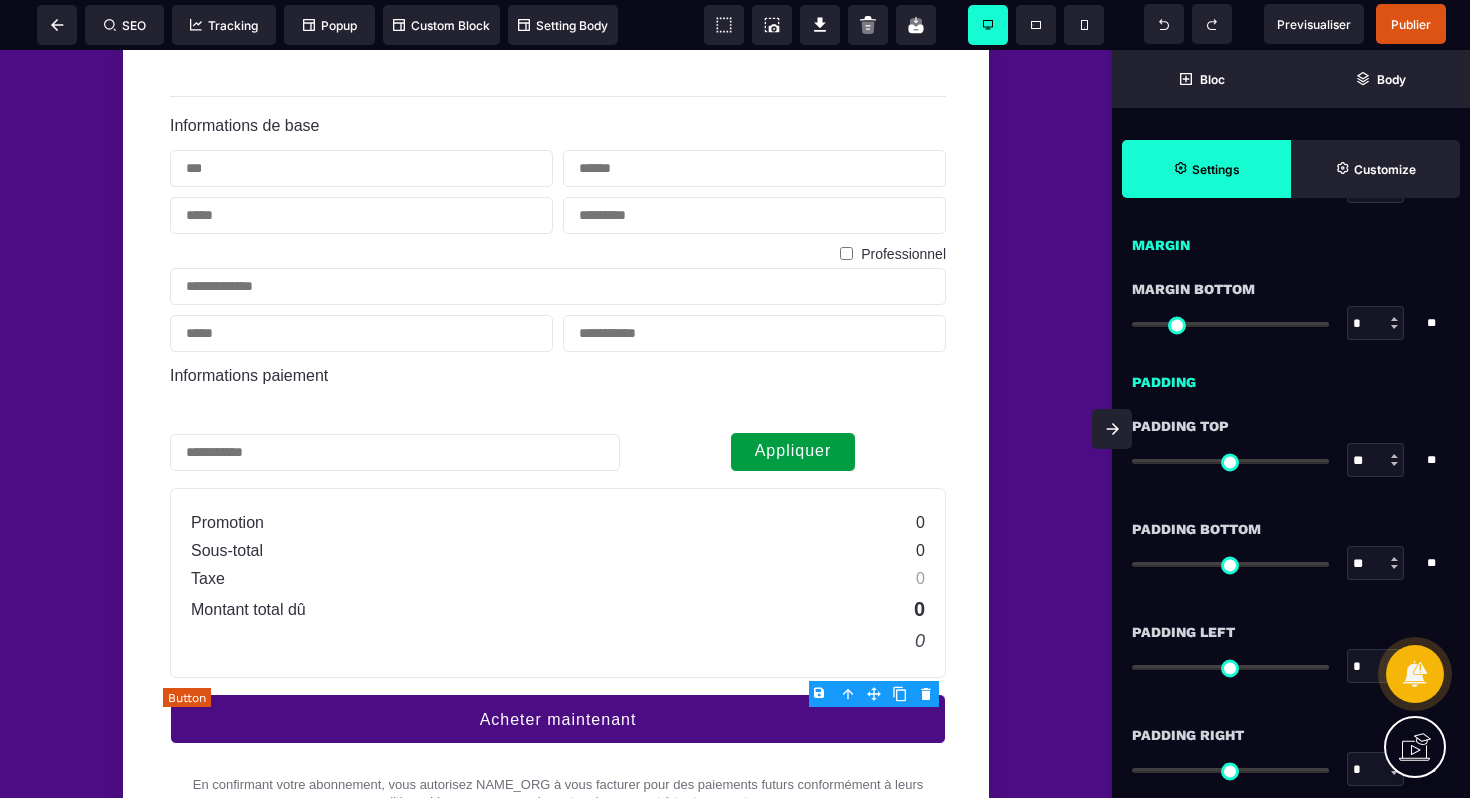 type on "**" 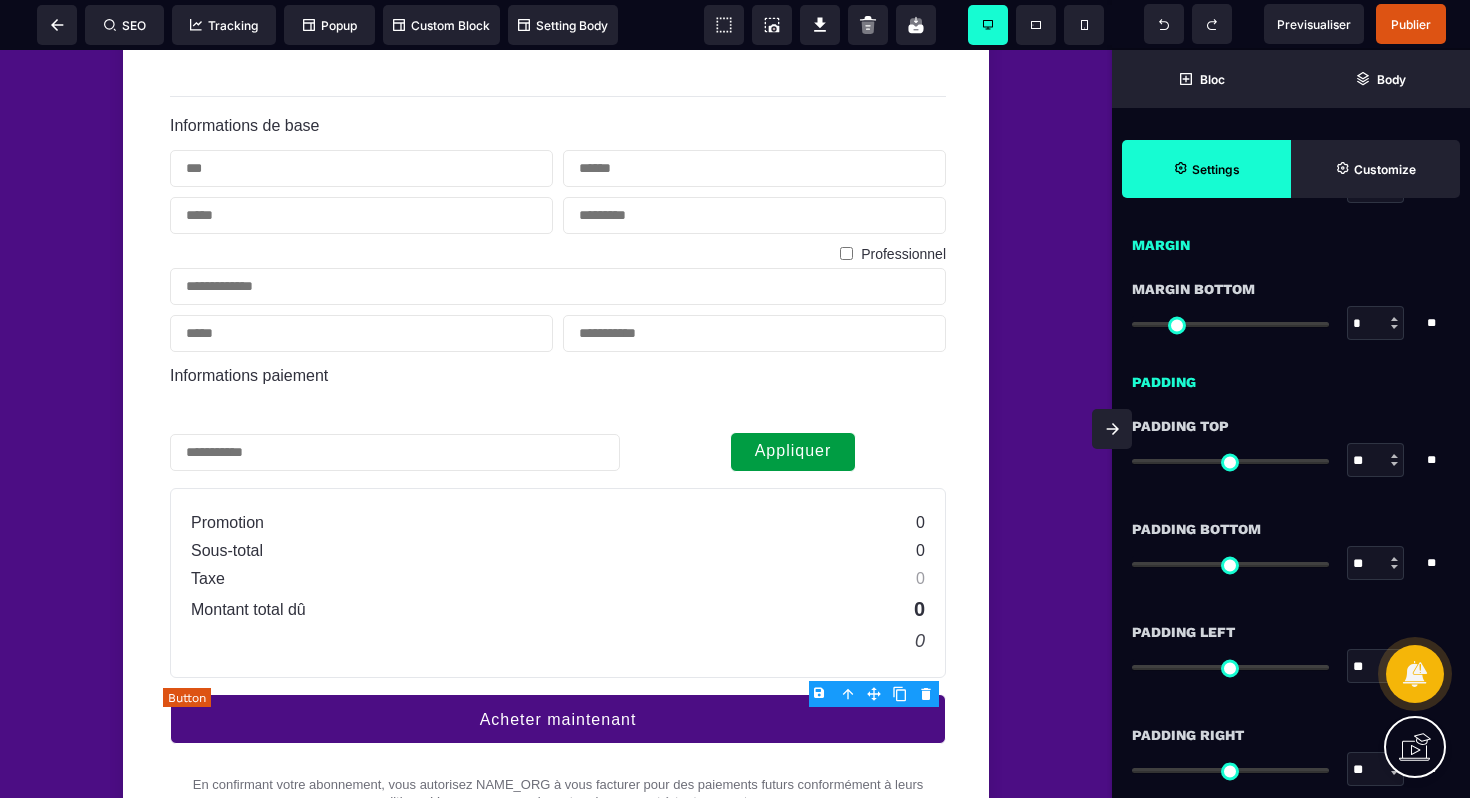 scroll, scrollTop: 0, scrollLeft: 0, axis: both 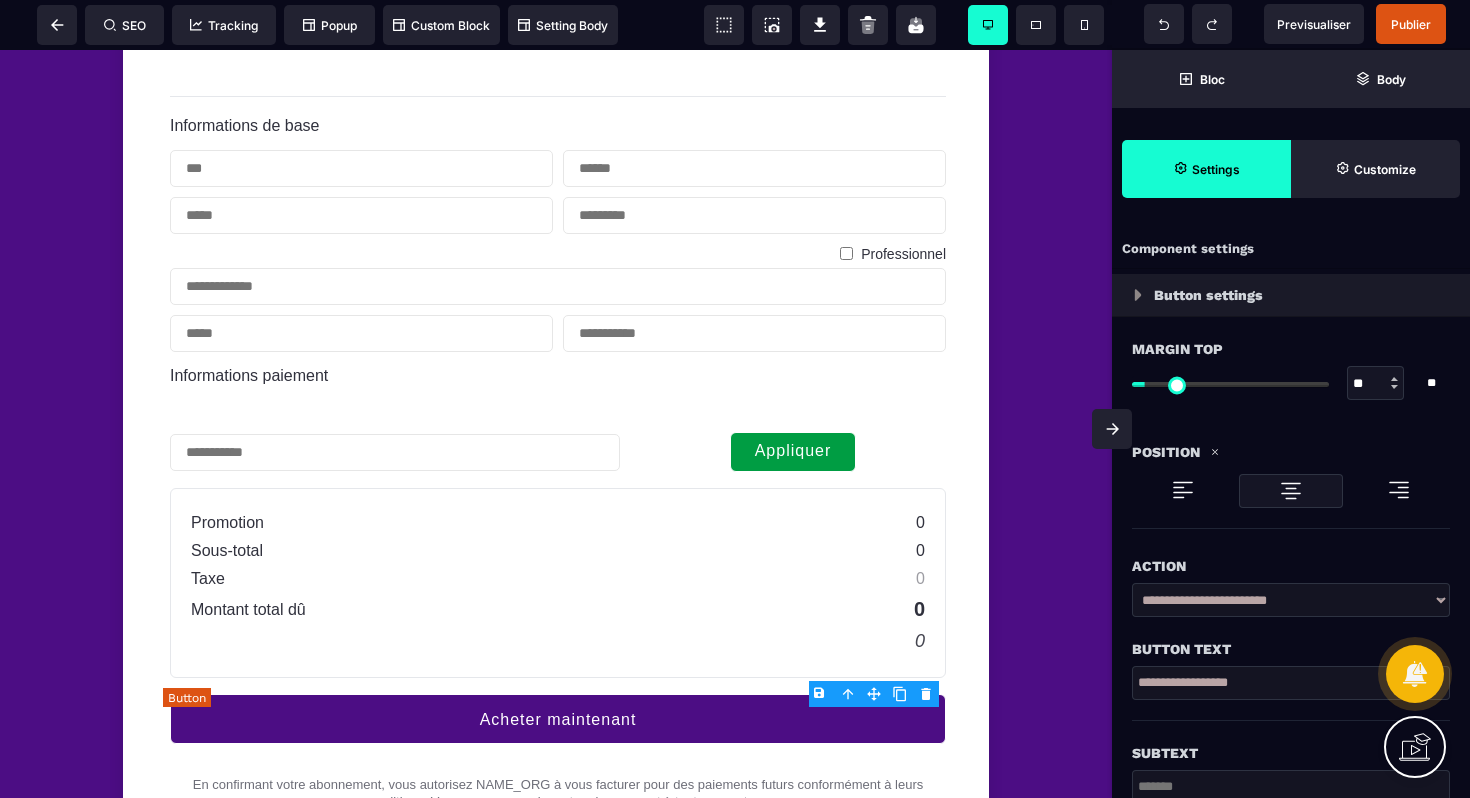 select 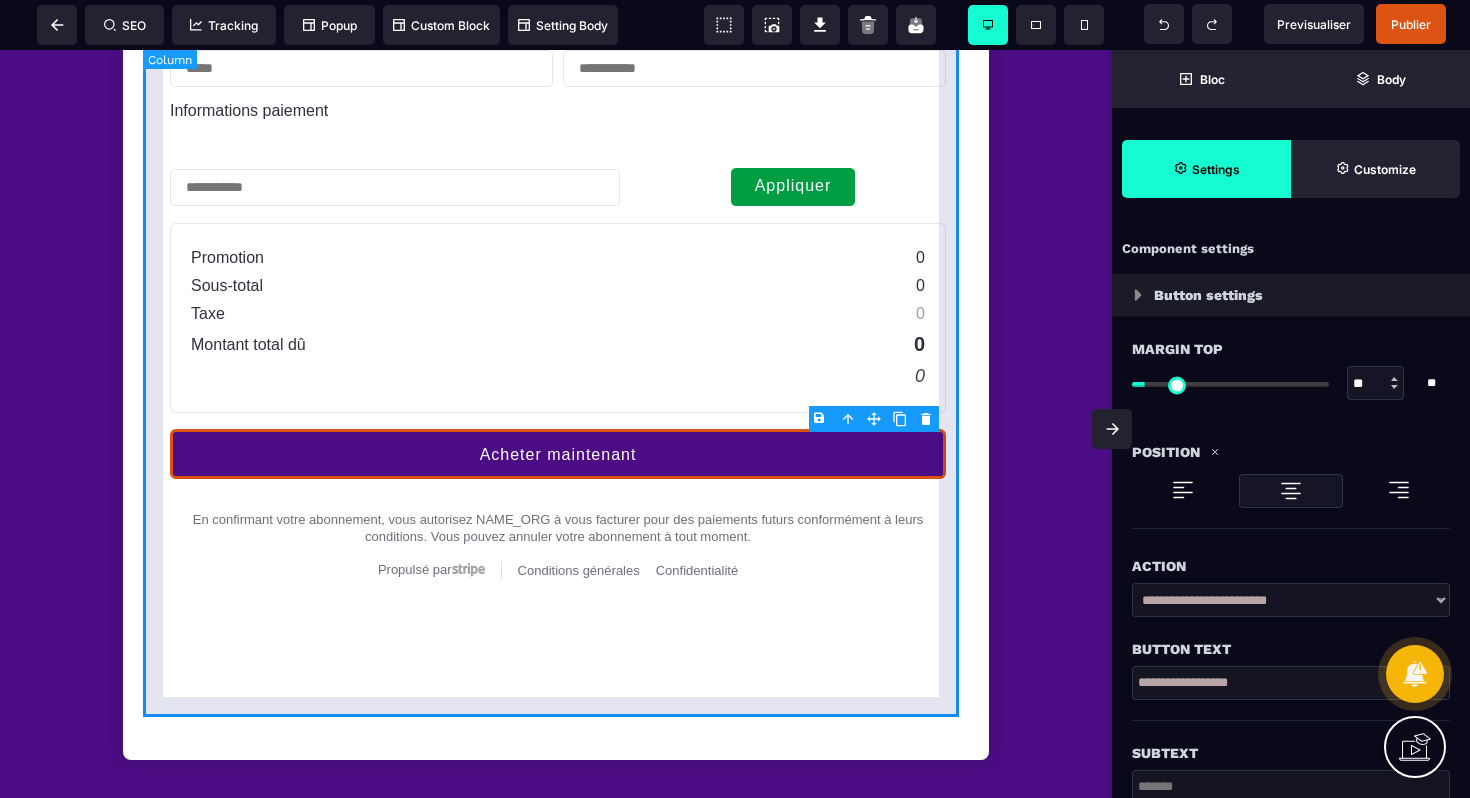 scroll, scrollTop: 1409, scrollLeft: 0, axis: vertical 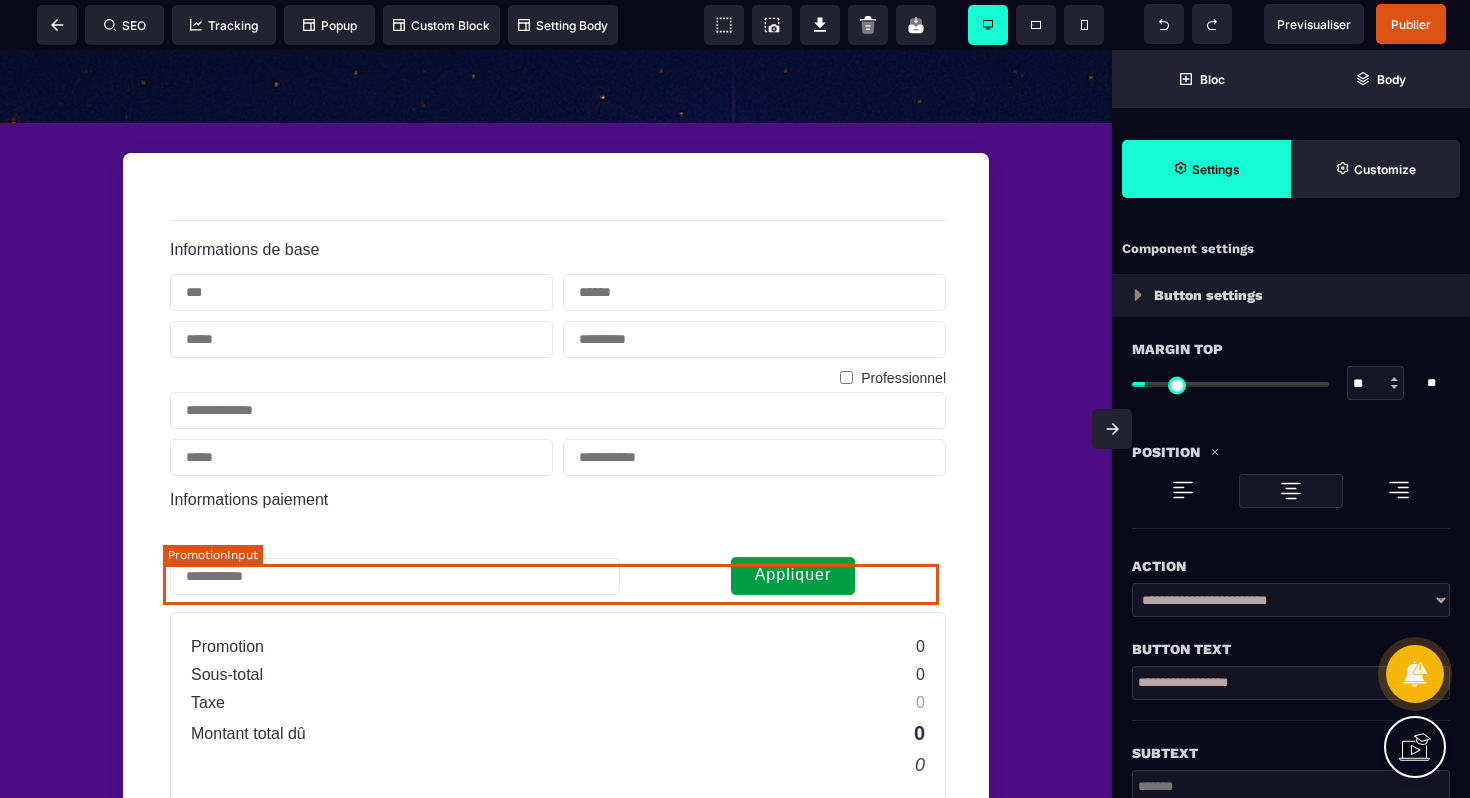 click at bounding box center [395, 576] 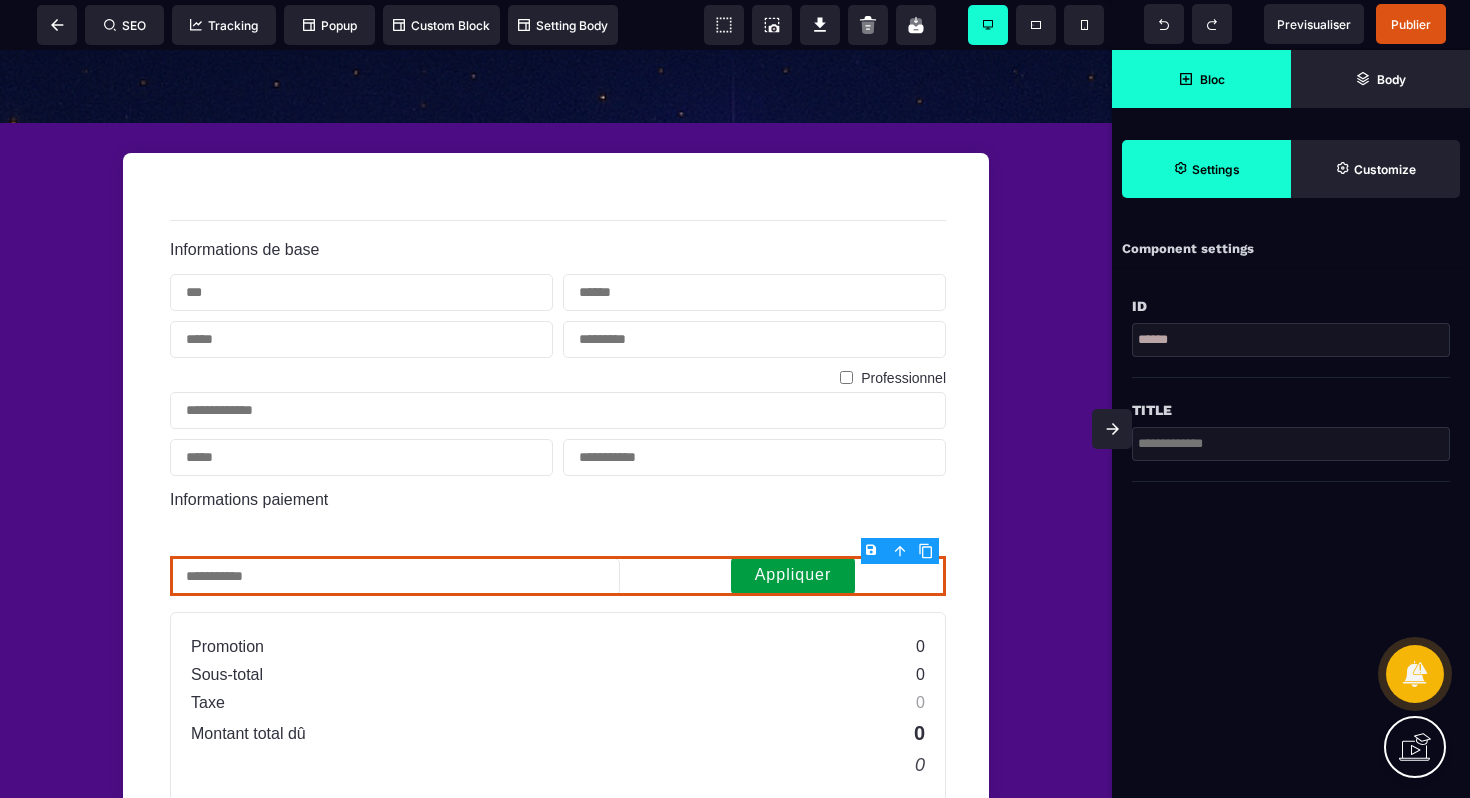 click on "Bloc" at bounding box center [1201, 79] 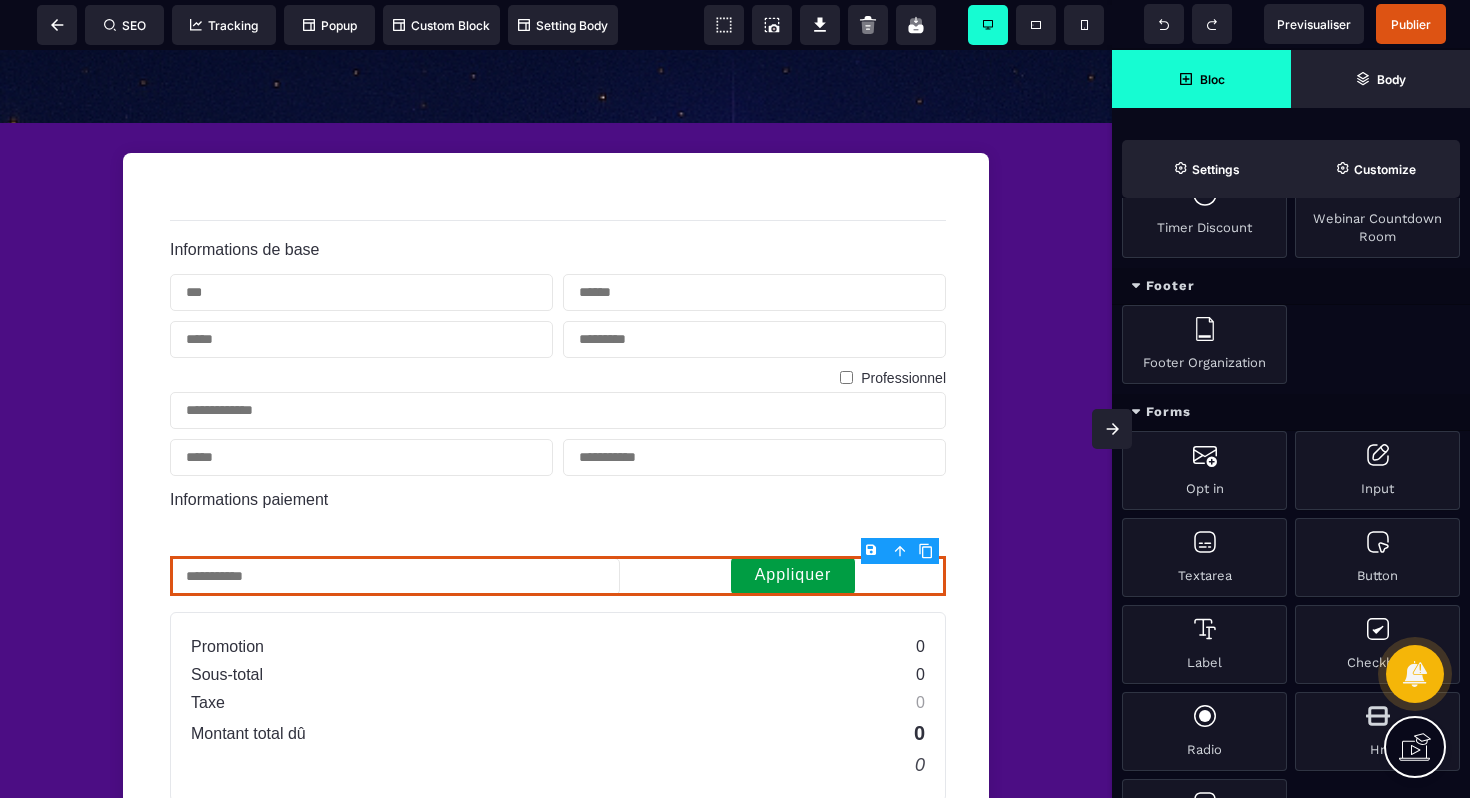 scroll, scrollTop: 1596, scrollLeft: 0, axis: vertical 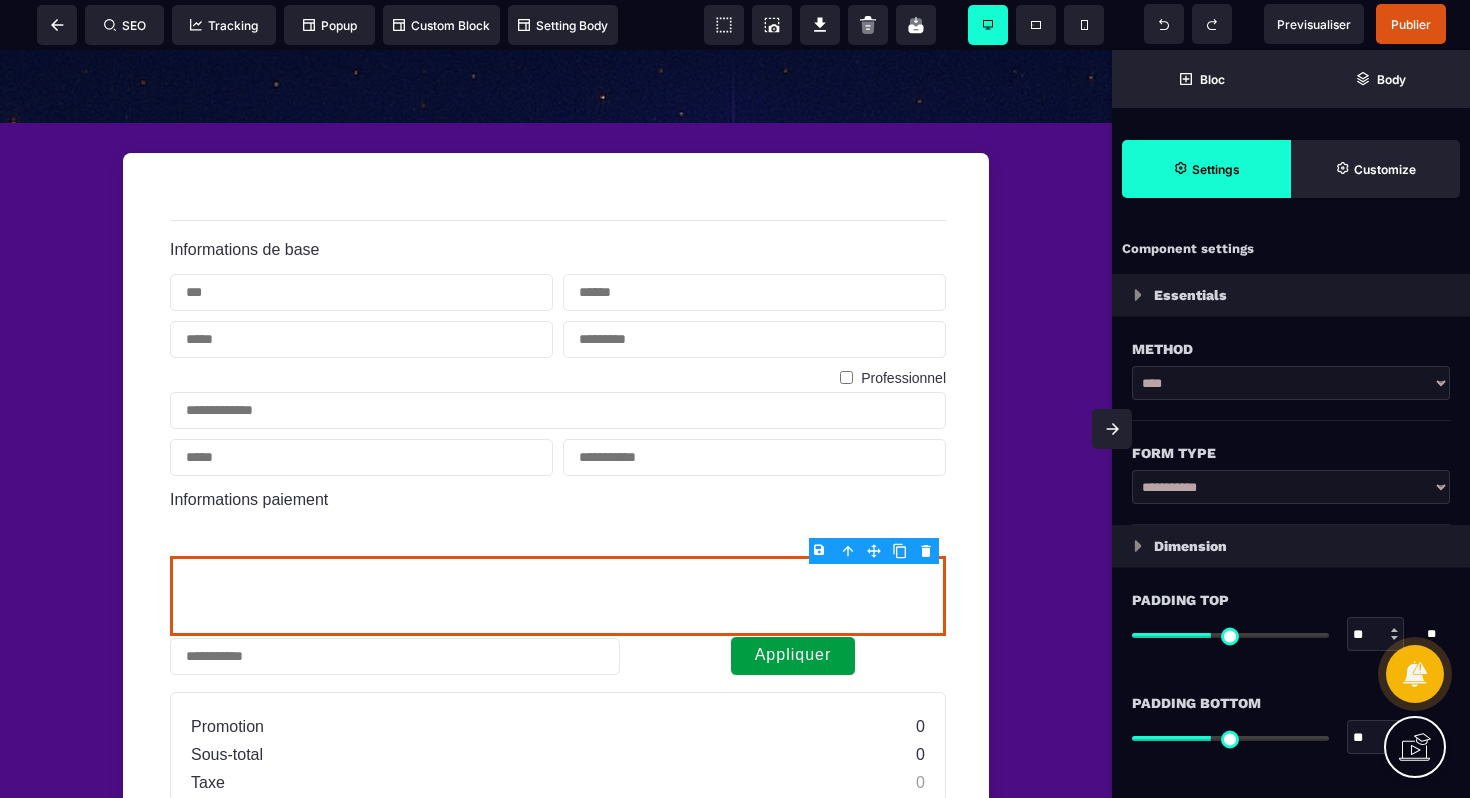 click on "B I U S
A *******
Column
SEO
Tracking" at bounding box center [735, 399] 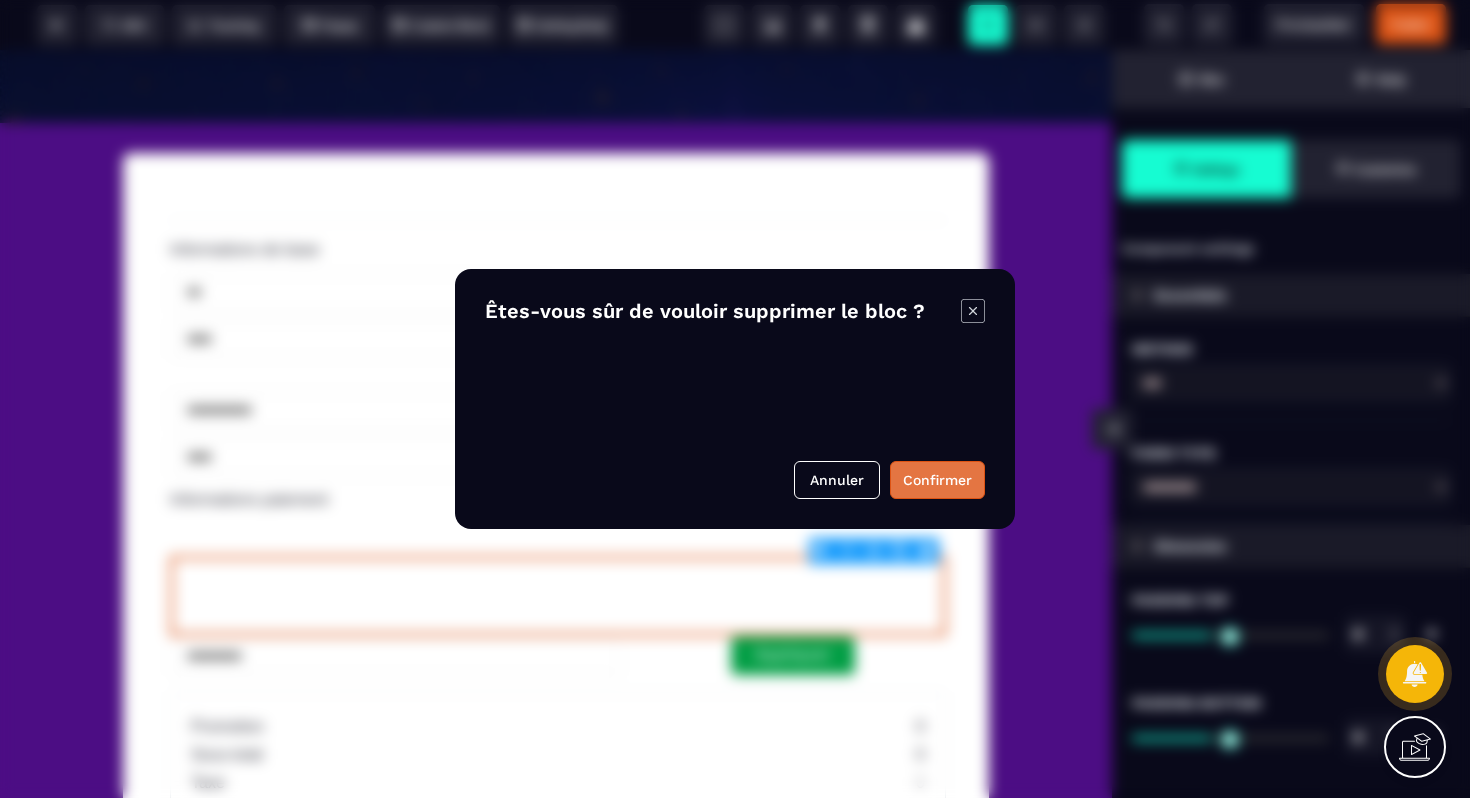 click on "Confirmer" at bounding box center [937, 480] 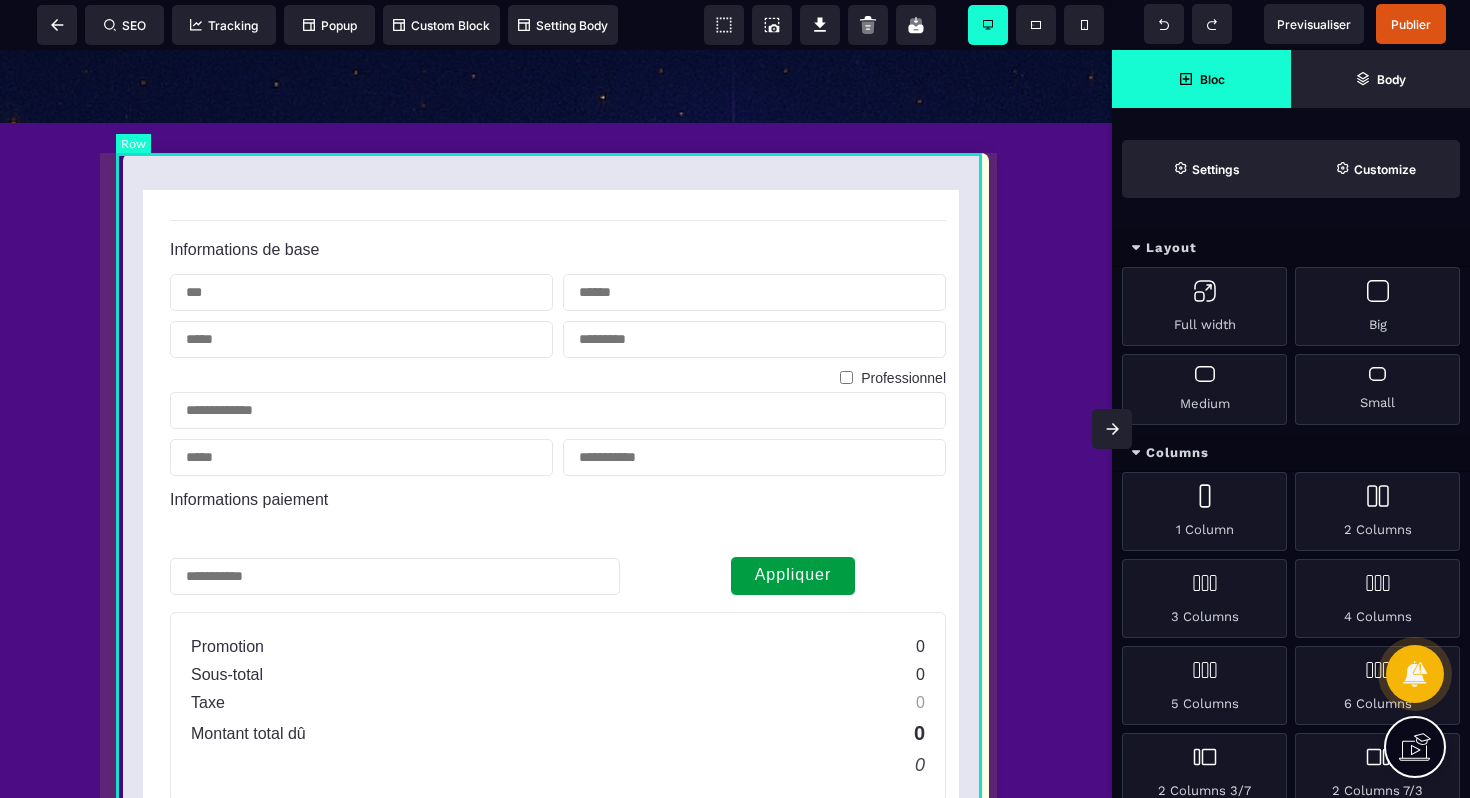 click on "Informations de base Professionnel Informations paiement Une fois Abonnement Paiement en plusieurs fois Abonnement Paiement en plusieurs fois Appliquer Promotion 0 Sous-total 0 Taxe 0 Montant total dû 0 0 Acheter maintenant En confirmant votre abonnement, vous autorisez [ORG_NAME] à vous facturer pour des paiements futurs conformément à leurs conditions. Vous pouvez annuler votre abonnement à tout moment. Propulsé par
Stripe
Conditions générales Confidentialité" at bounding box center (556, 651) 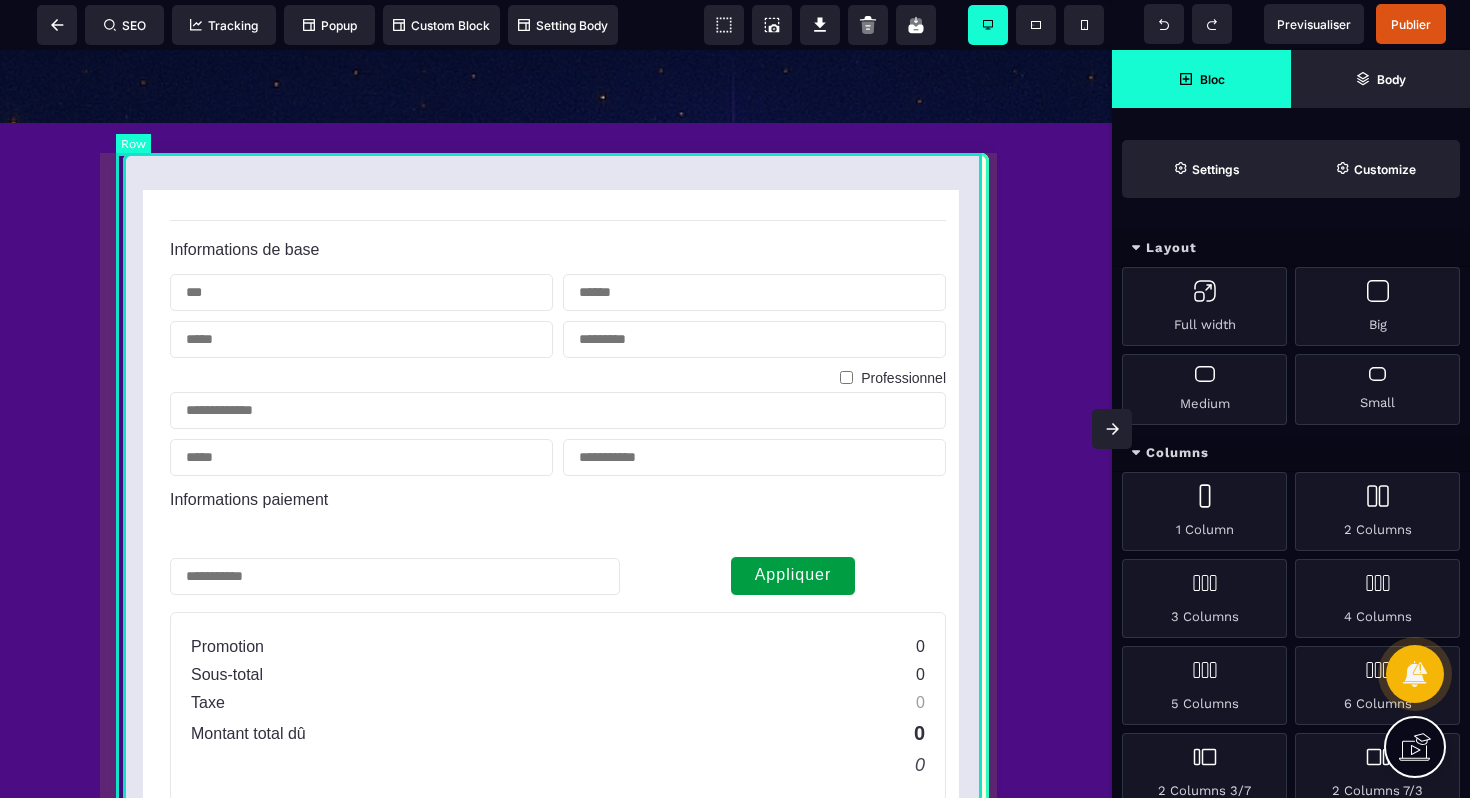 select on "*" 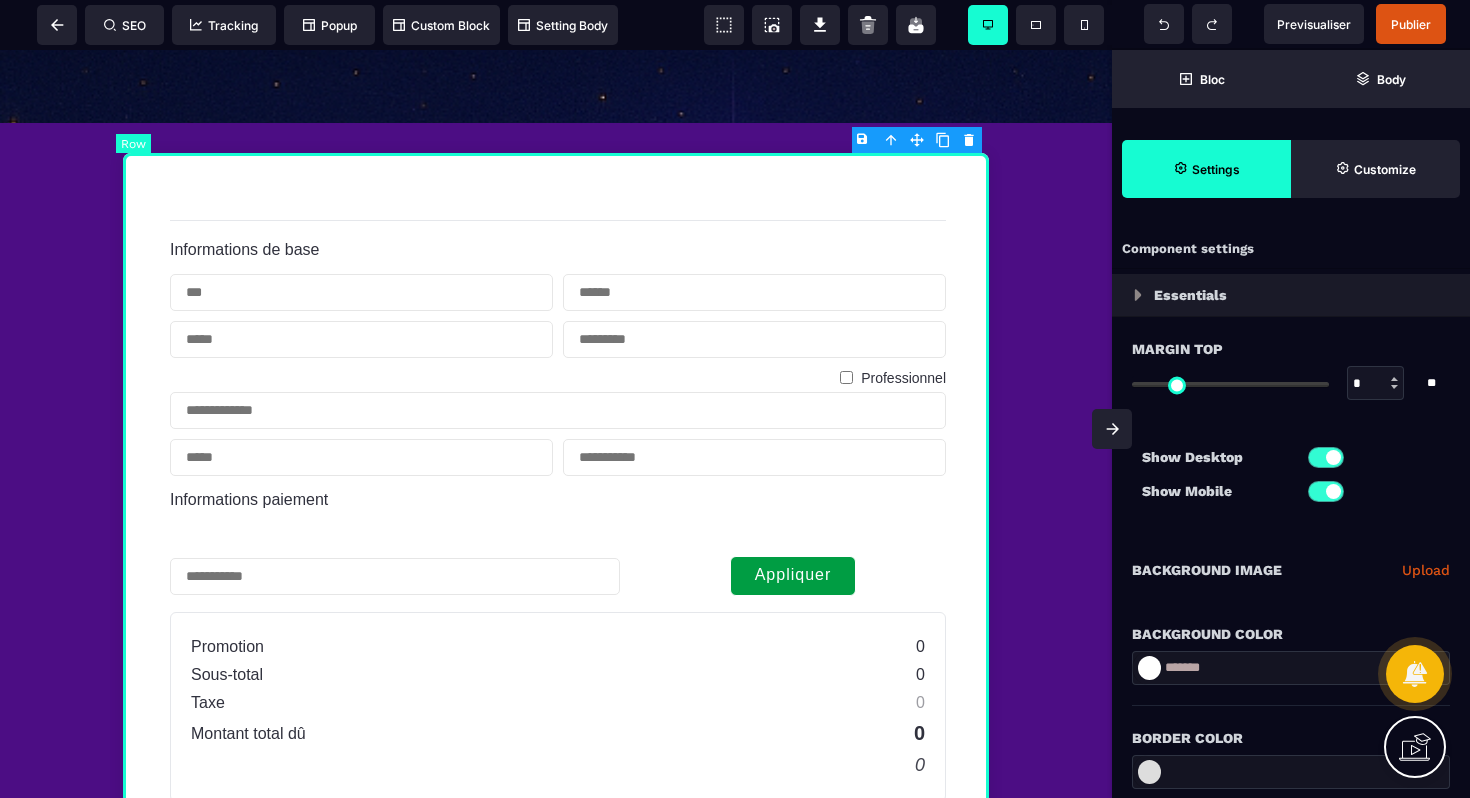 type on "*" 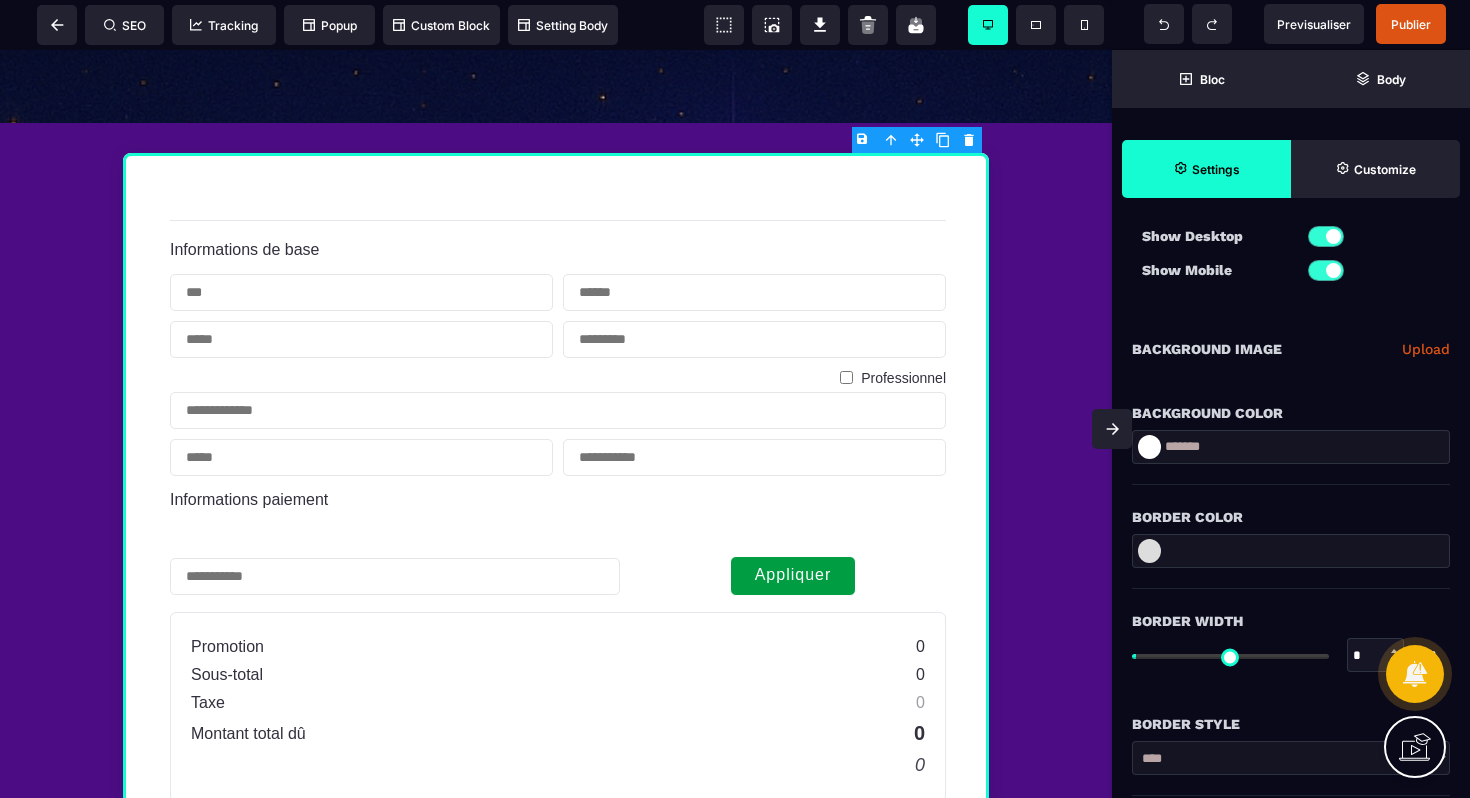 scroll, scrollTop: 314, scrollLeft: 0, axis: vertical 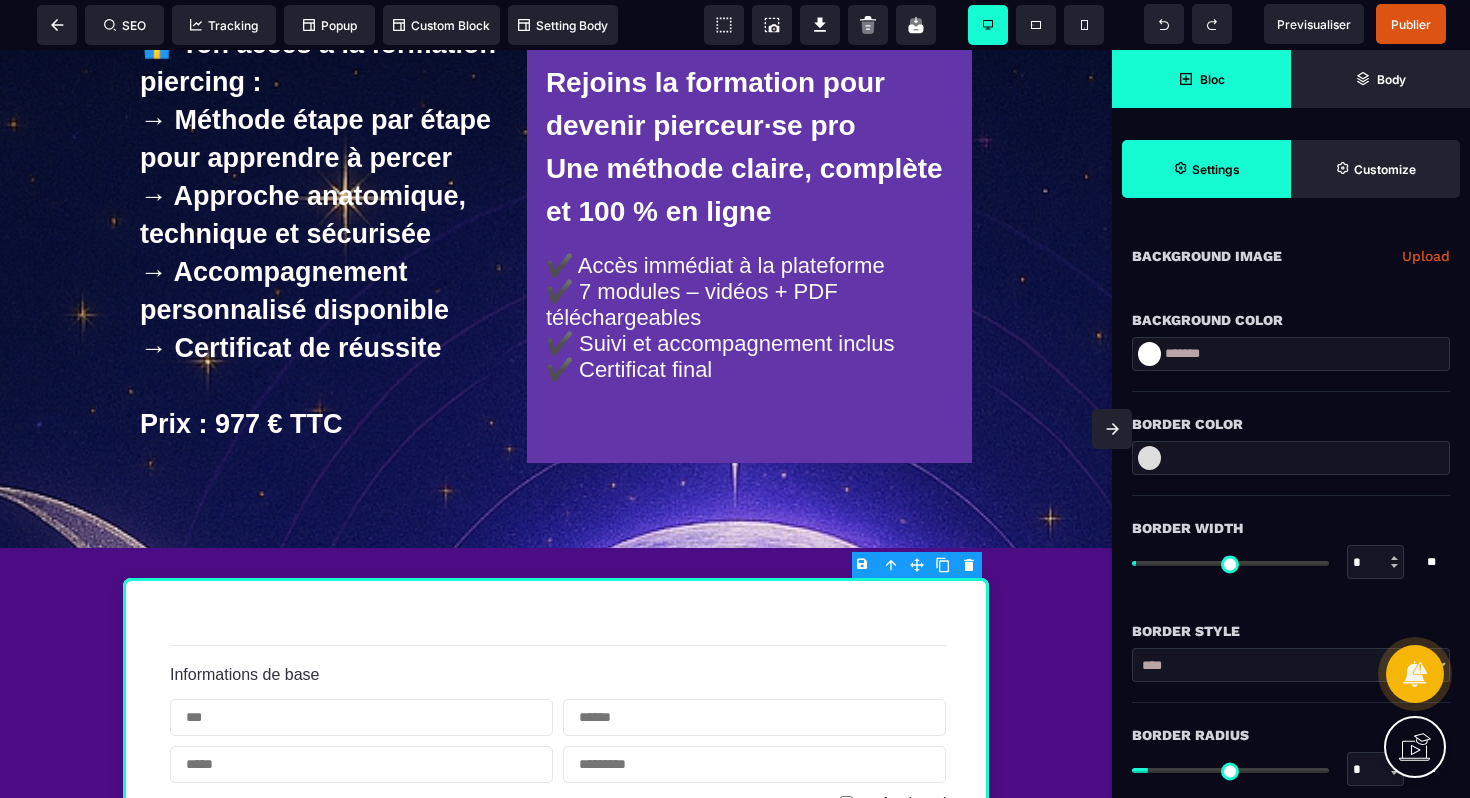 click on "Bloc" at bounding box center [1201, 79] 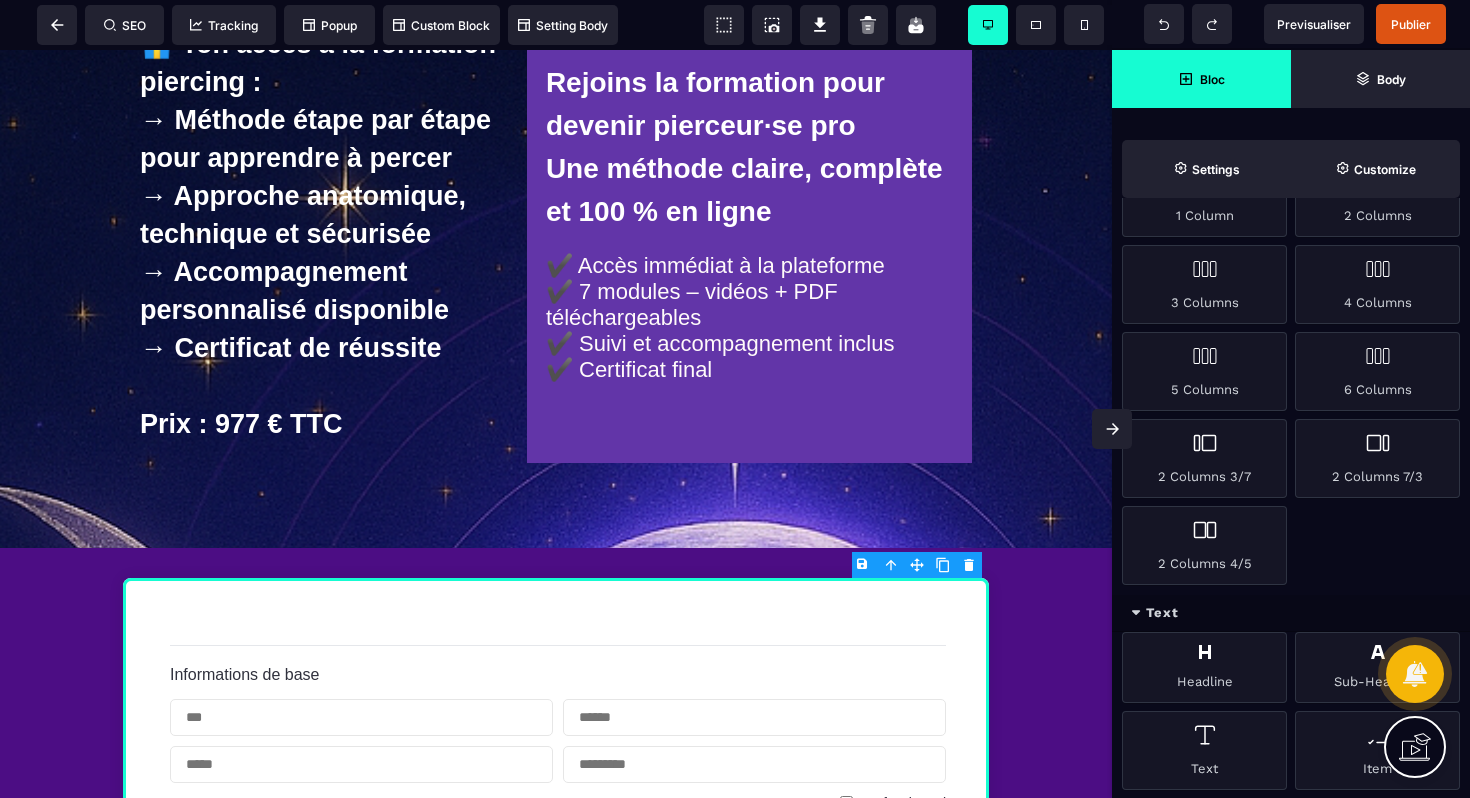 scroll, scrollTop: 1596, scrollLeft: 0, axis: vertical 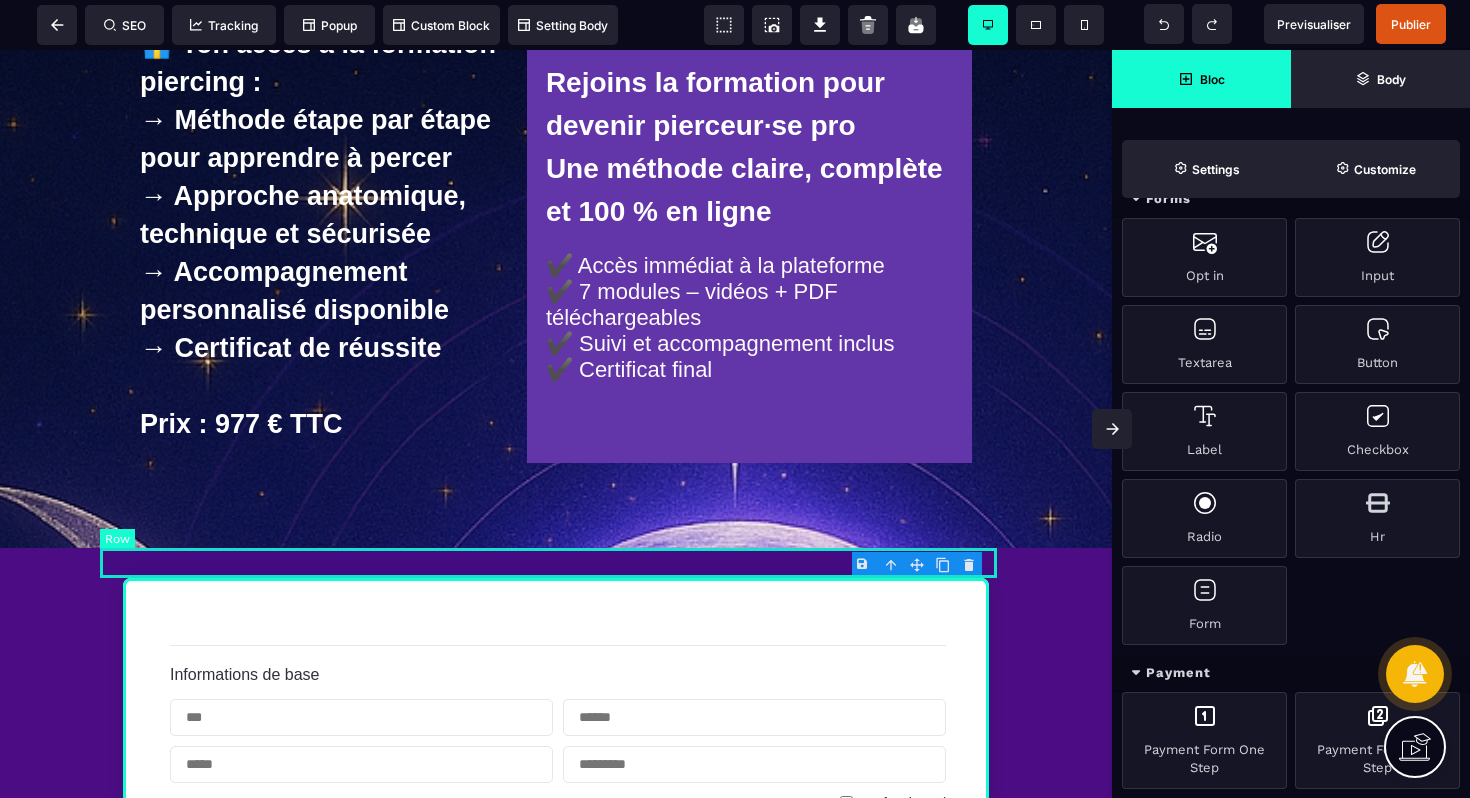 click at bounding box center [556, 563] 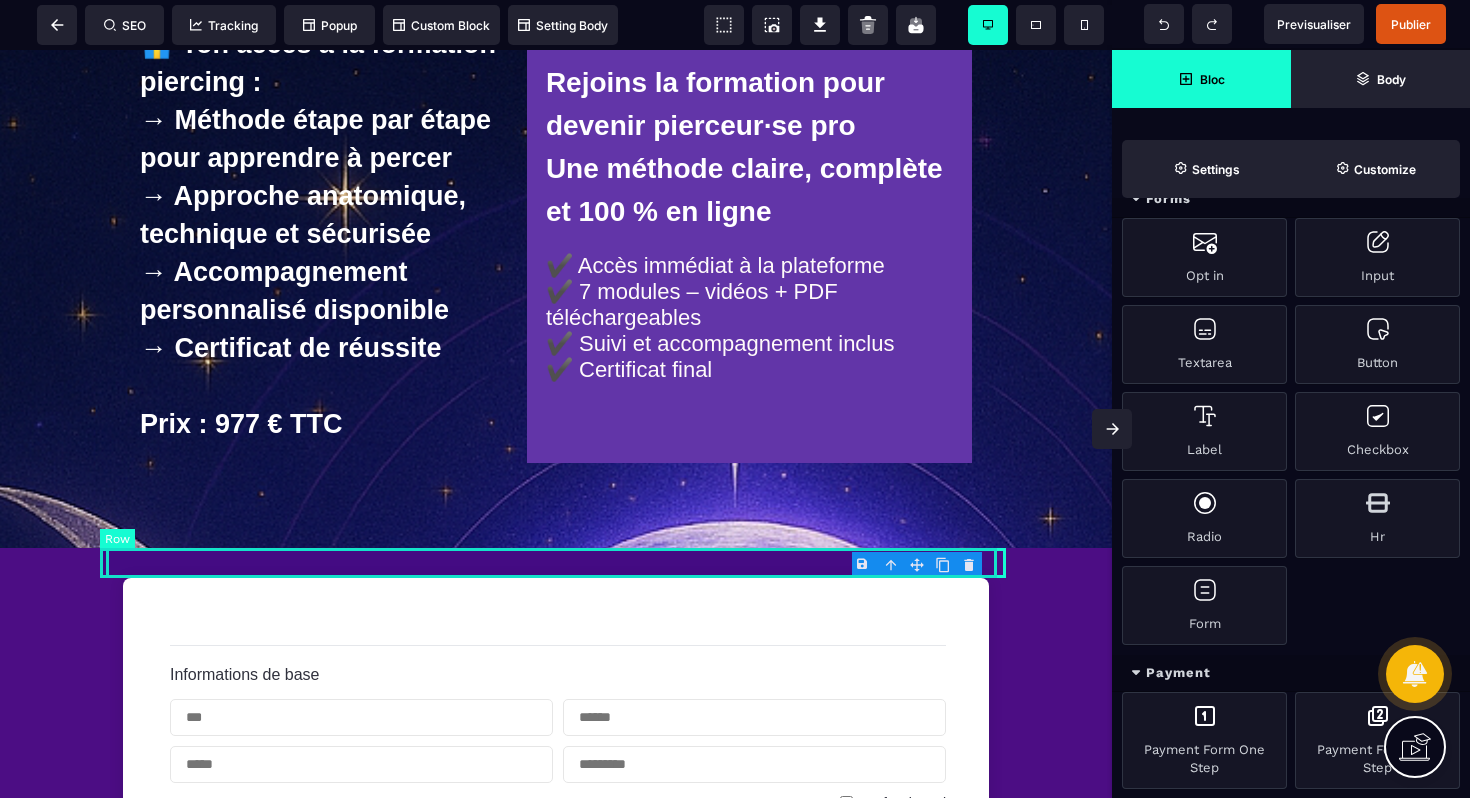 select on "*" 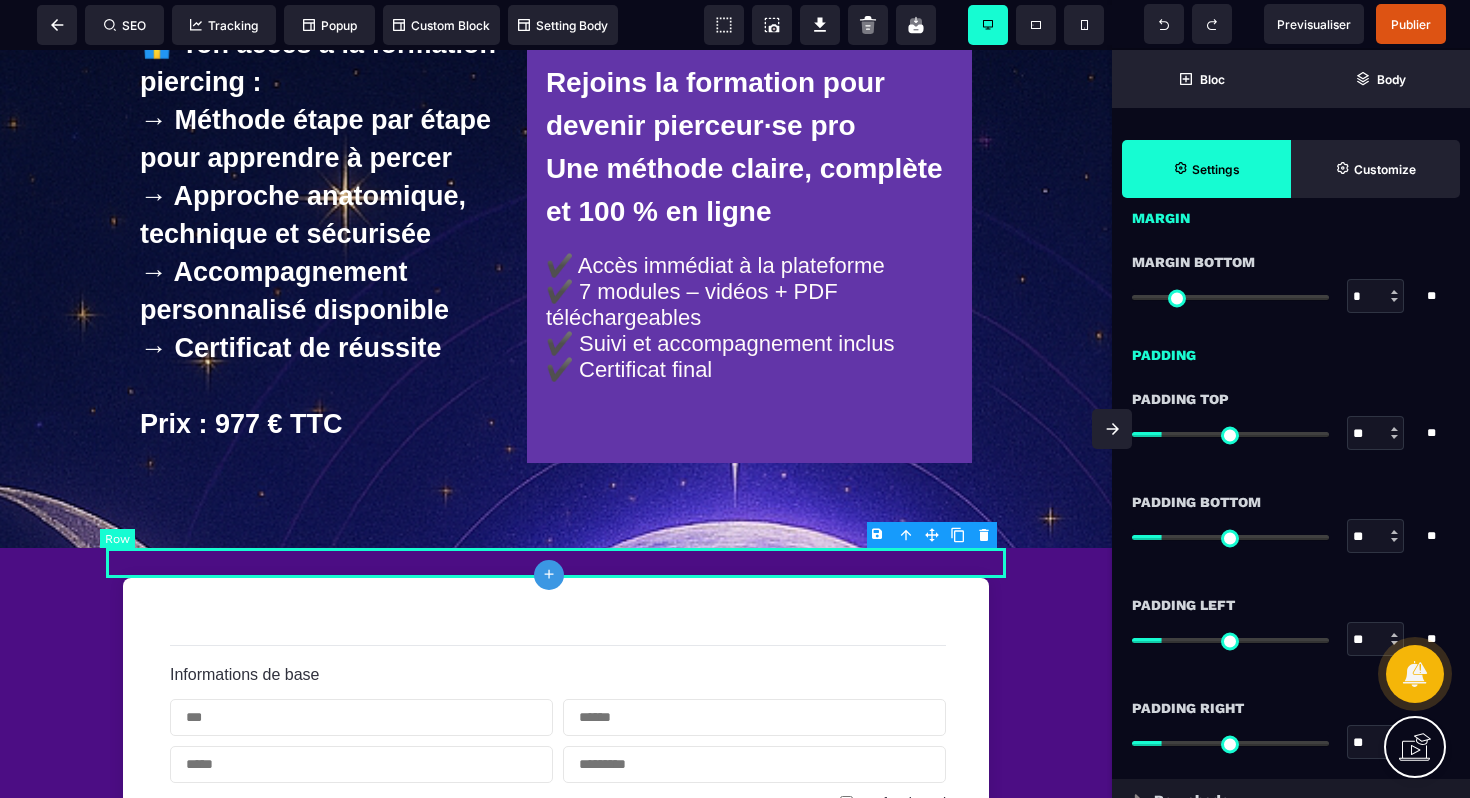 scroll, scrollTop: 0, scrollLeft: 0, axis: both 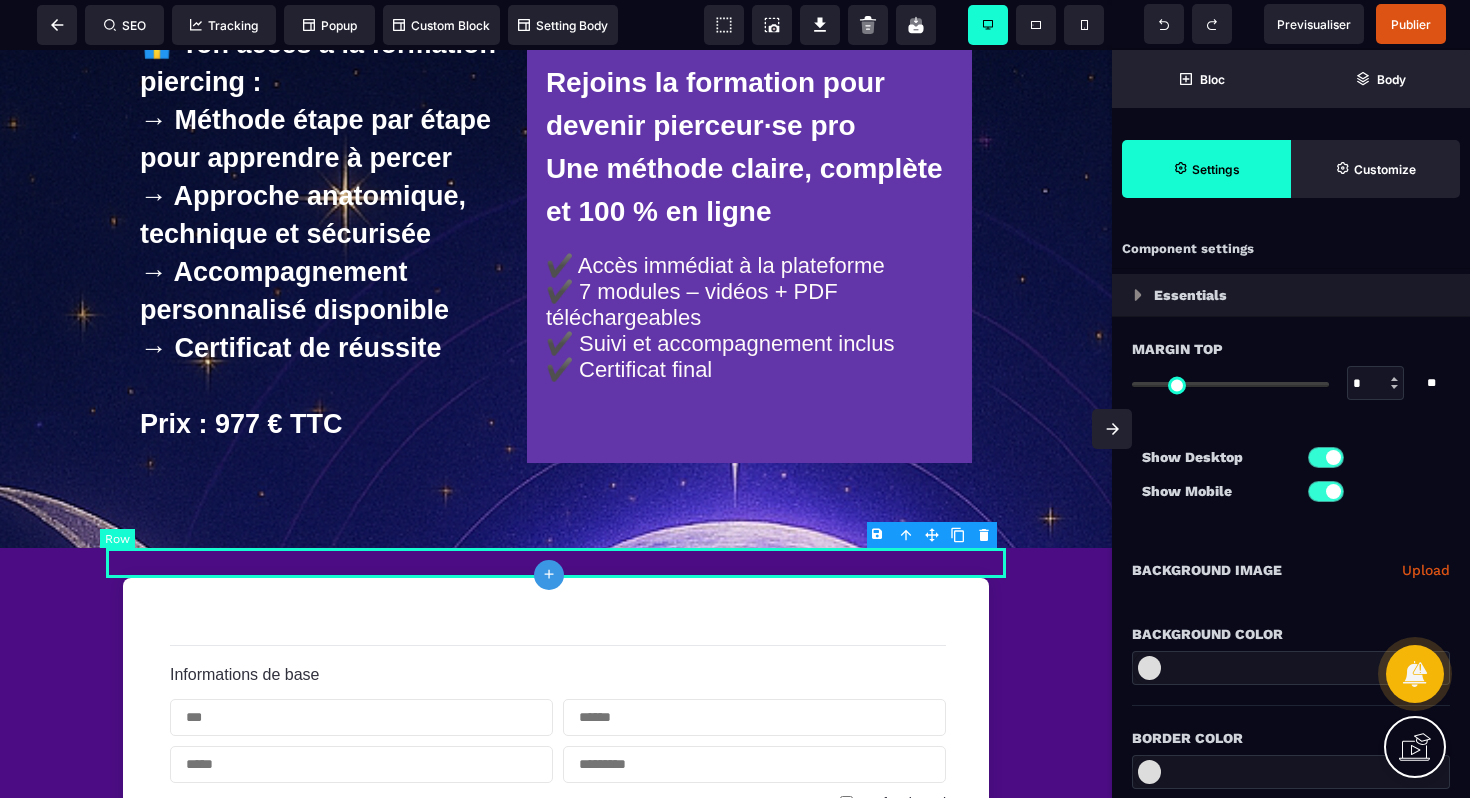 type on "*" 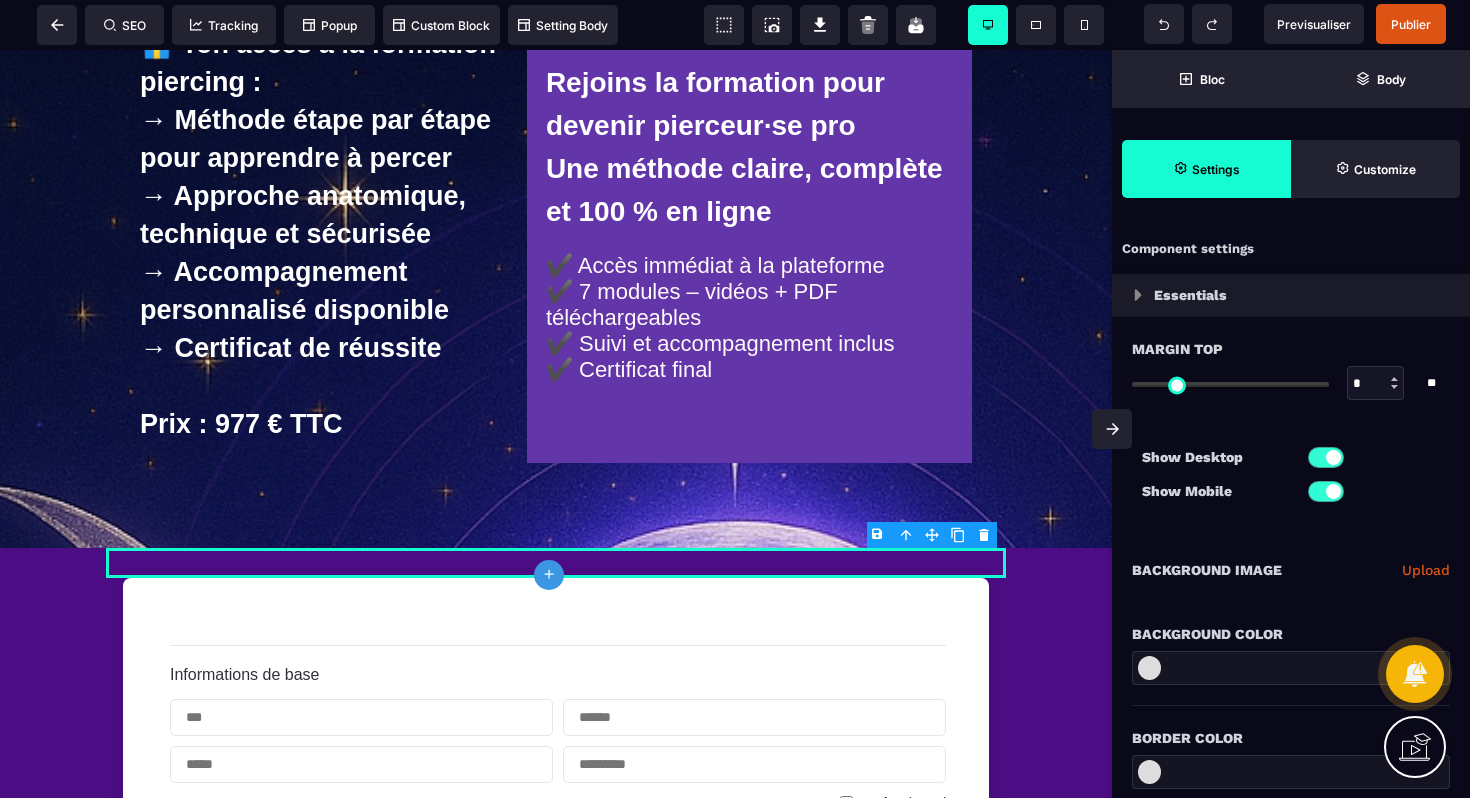 click on "B I U S
A *******
plus
Row
SEO
Big" at bounding box center [735, 399] 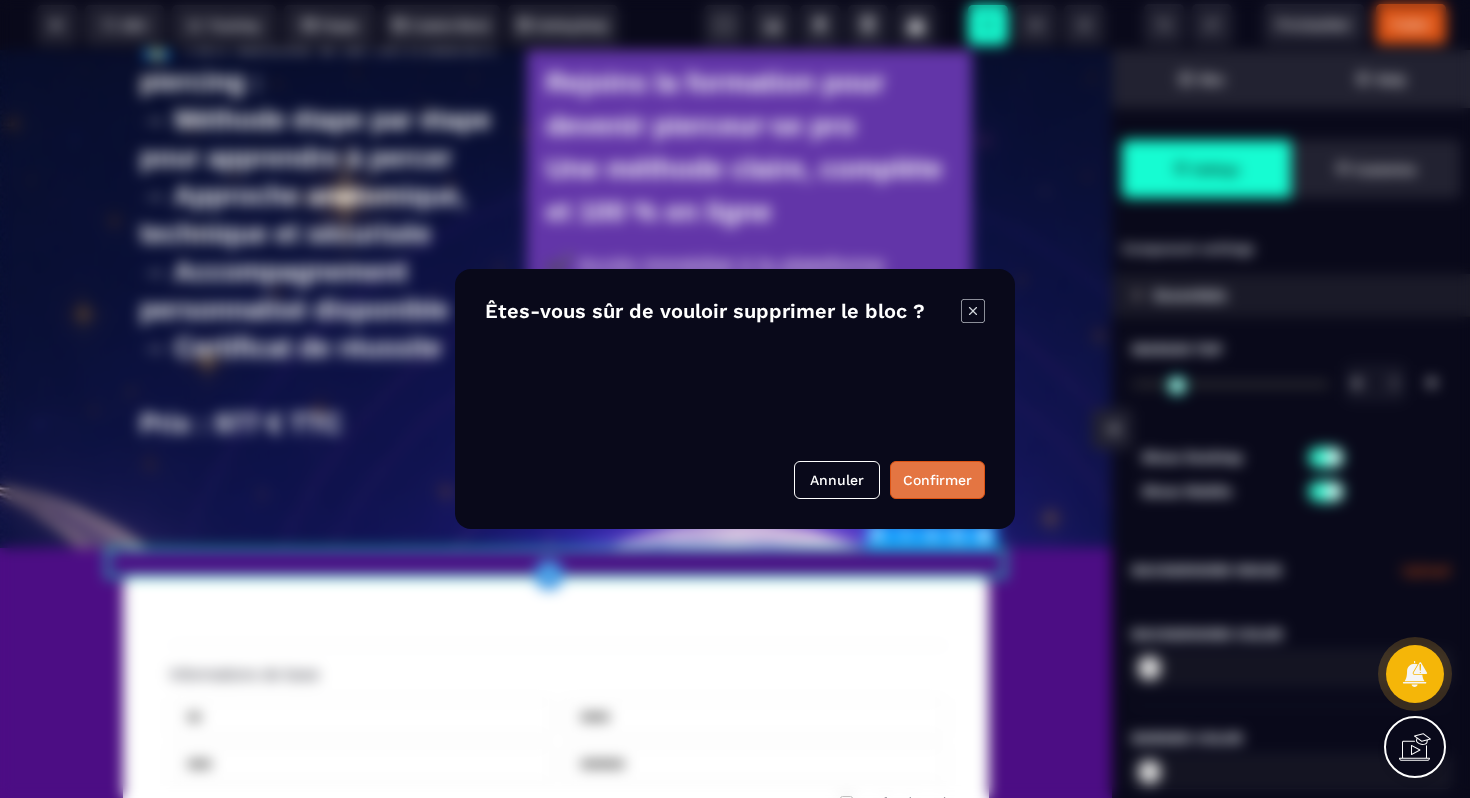 click on "Confirmer" at bounding box center (937, 480) 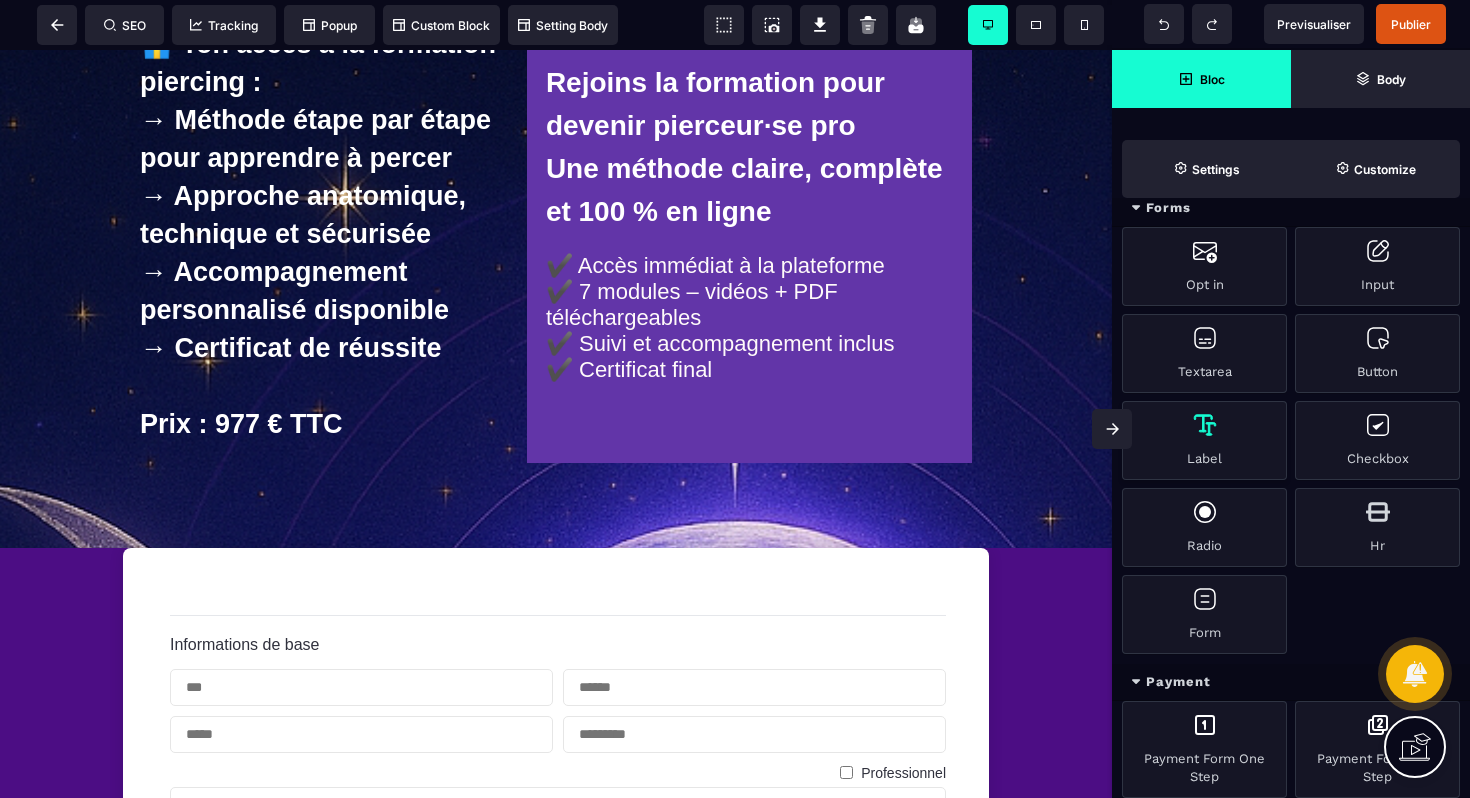 scroll, scrollTop: 1596, scrollLeft: 0, axis: vertical 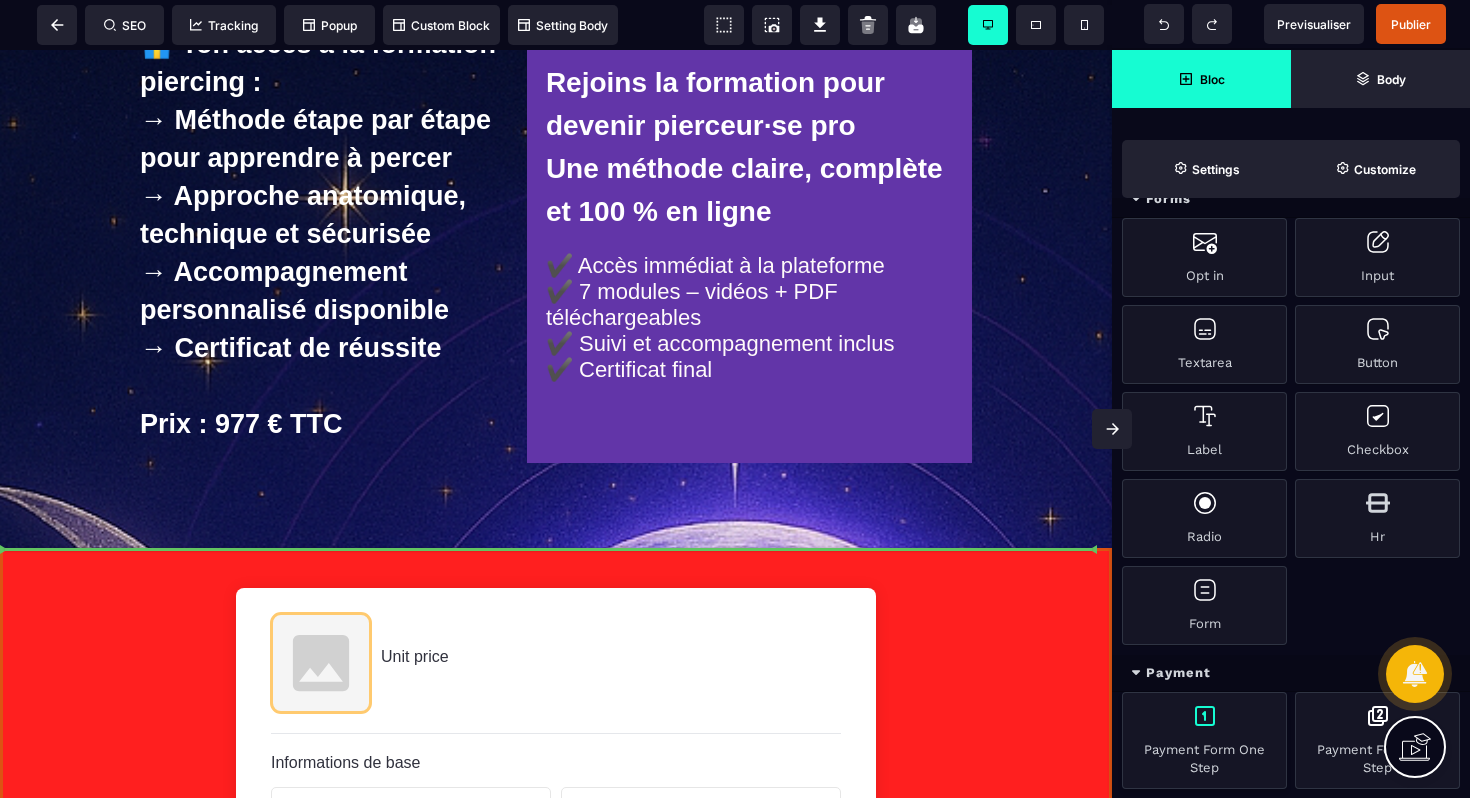 select on "**********" 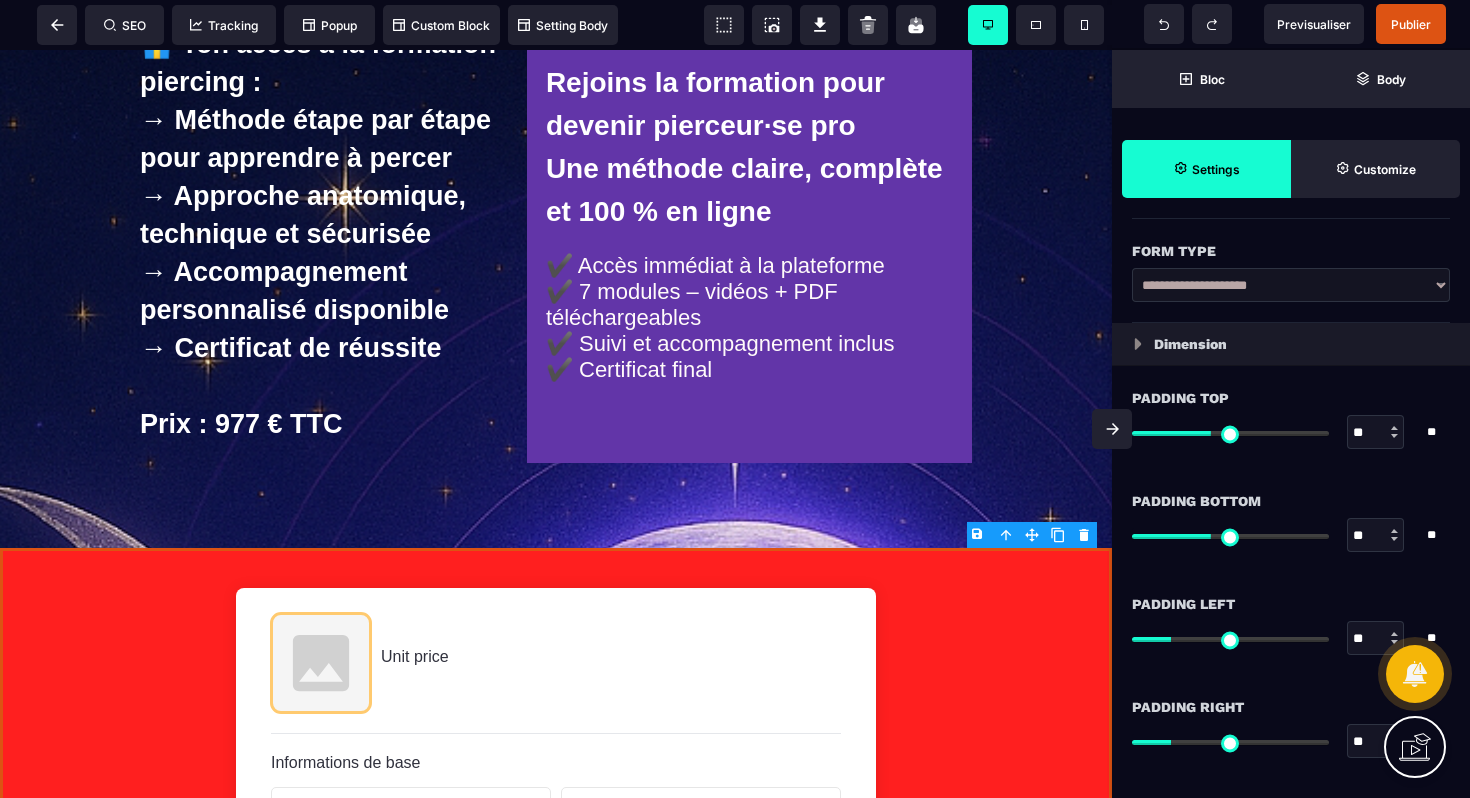 scroll, scrollTop: 0, scrollLeft: 0, axis: both 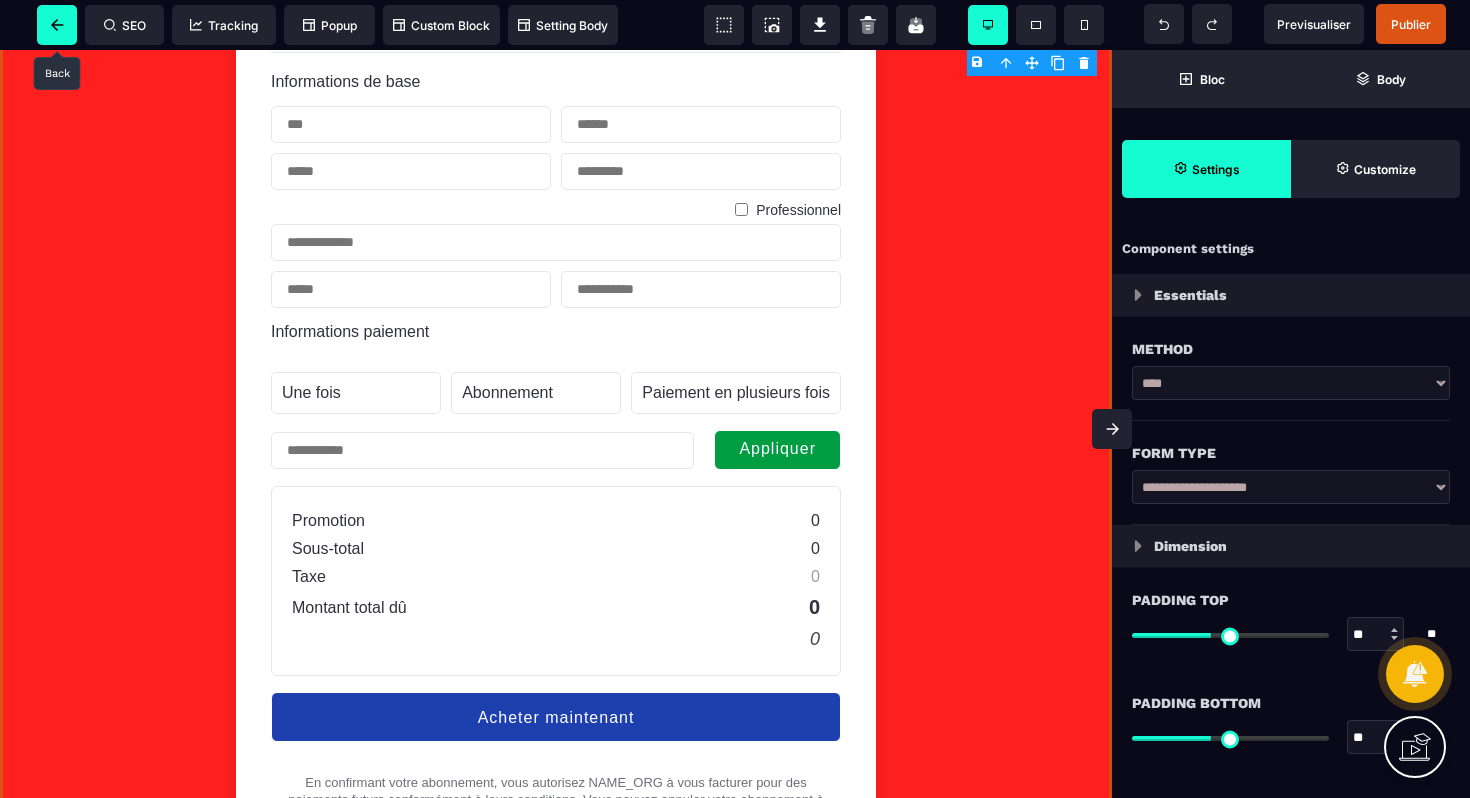 click at bounding box center [57, 25] 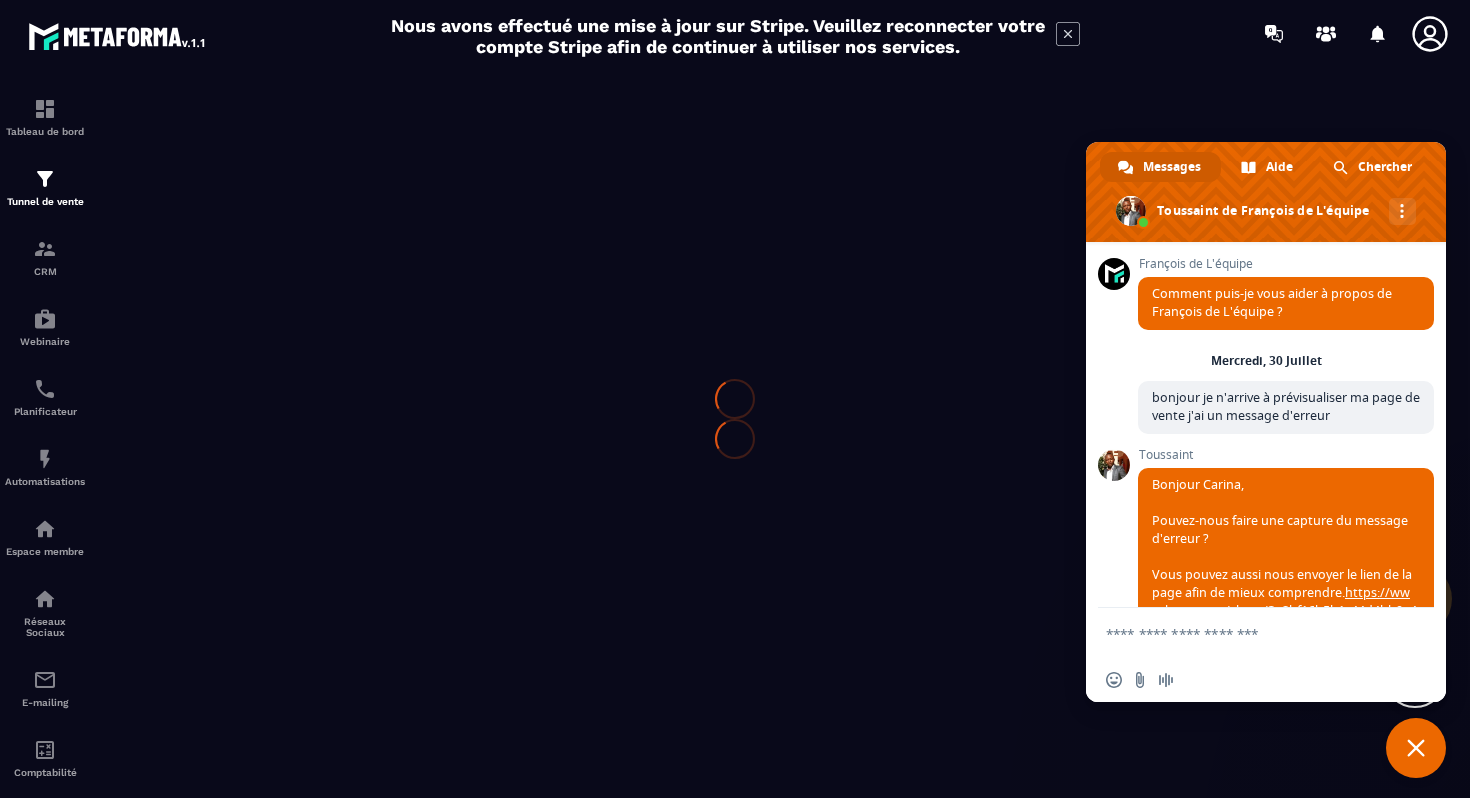 scroll, scrollTop: 0, scrollLeft: 0, axis: both 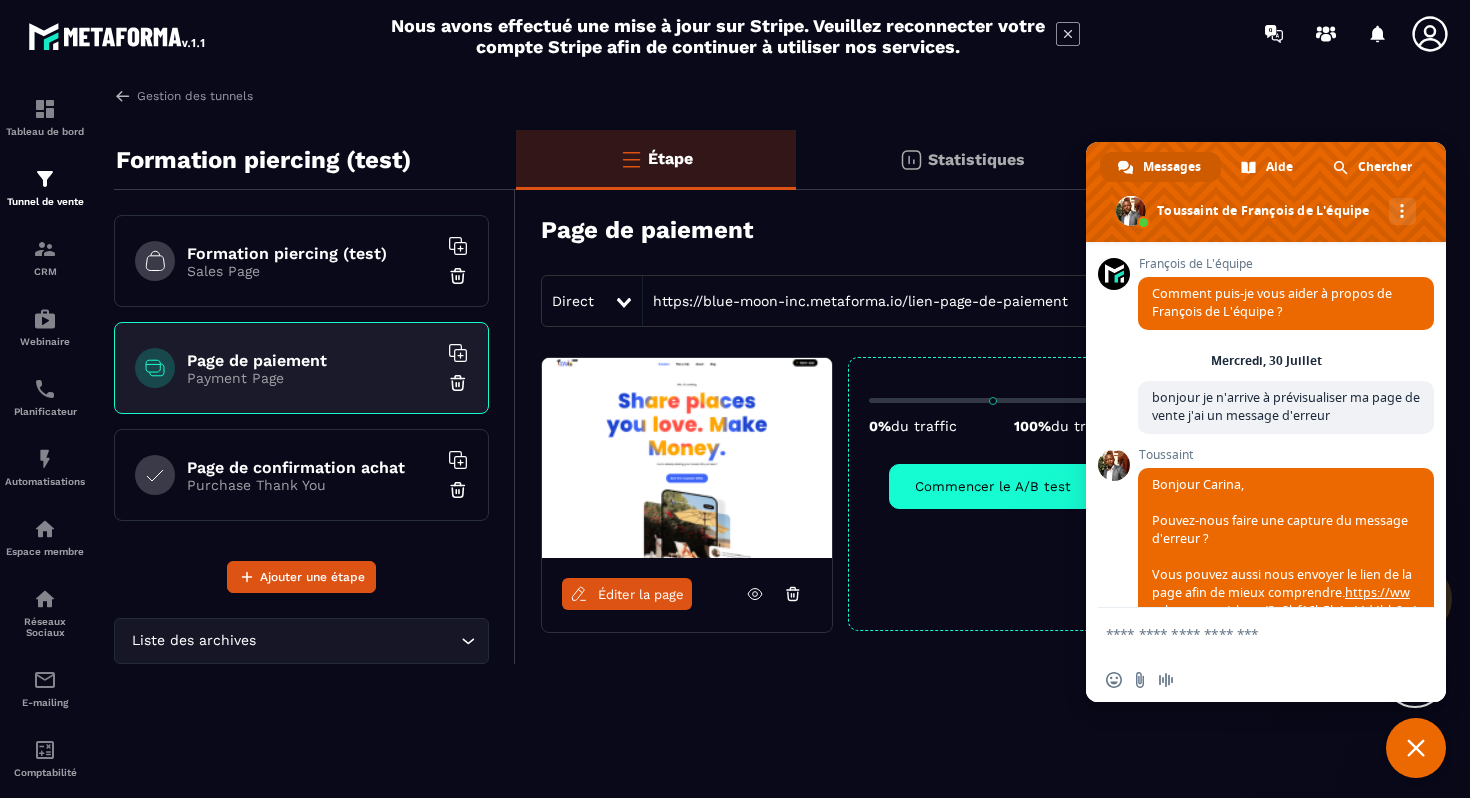 click at bounding box center (1246, 633) 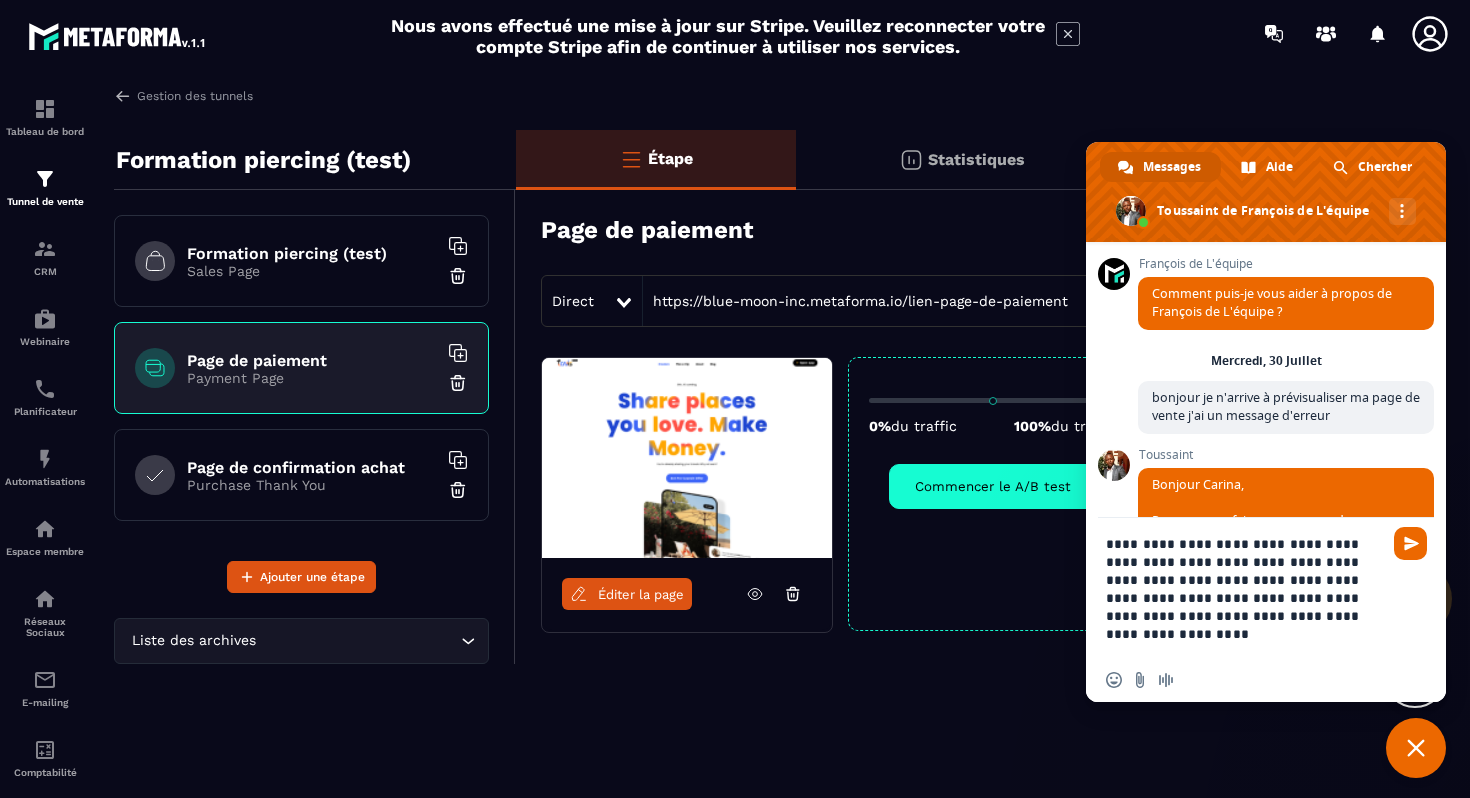 paste 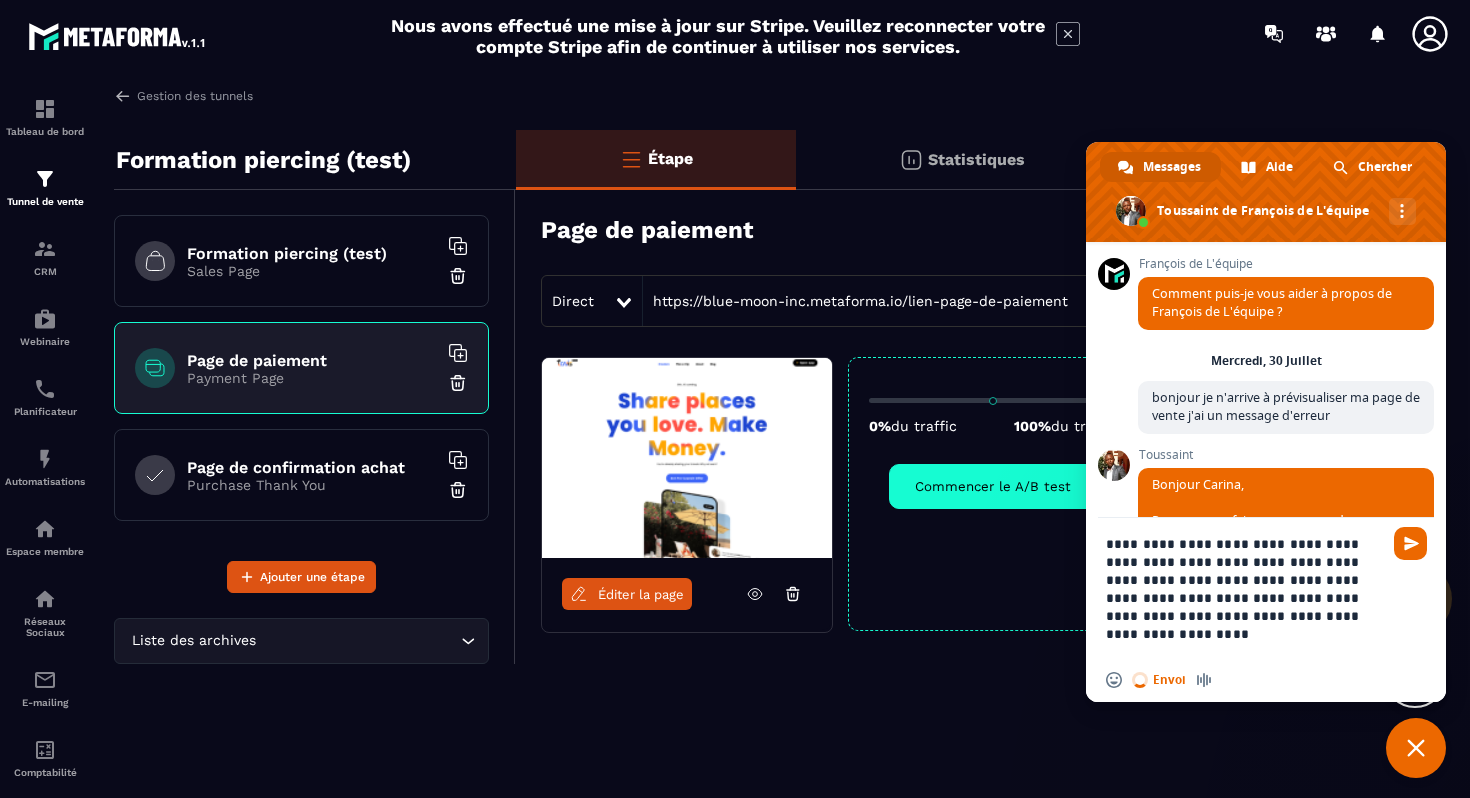 type 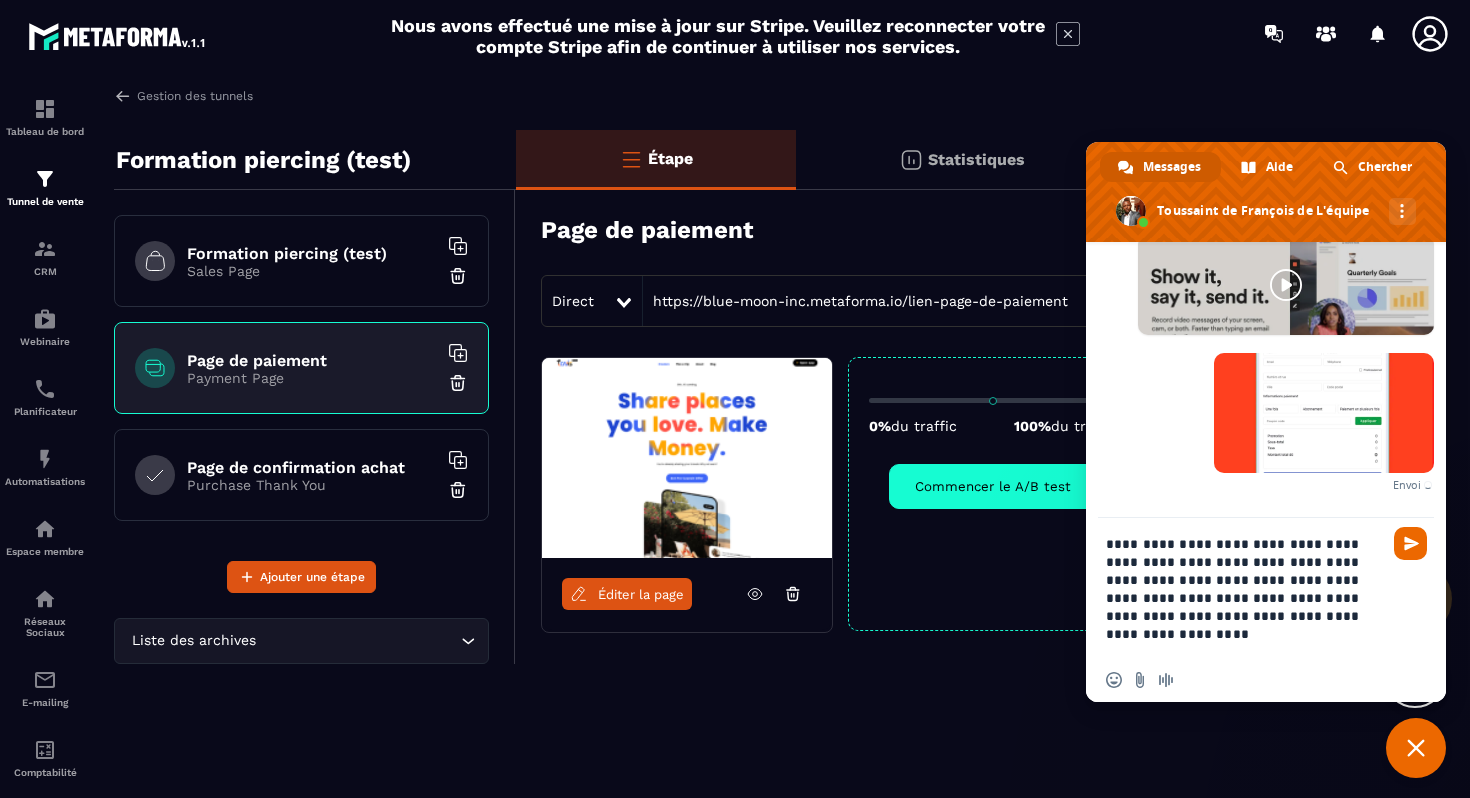 scroll, scrollTop: 3833, scrollLeft: 0, axis: vertical 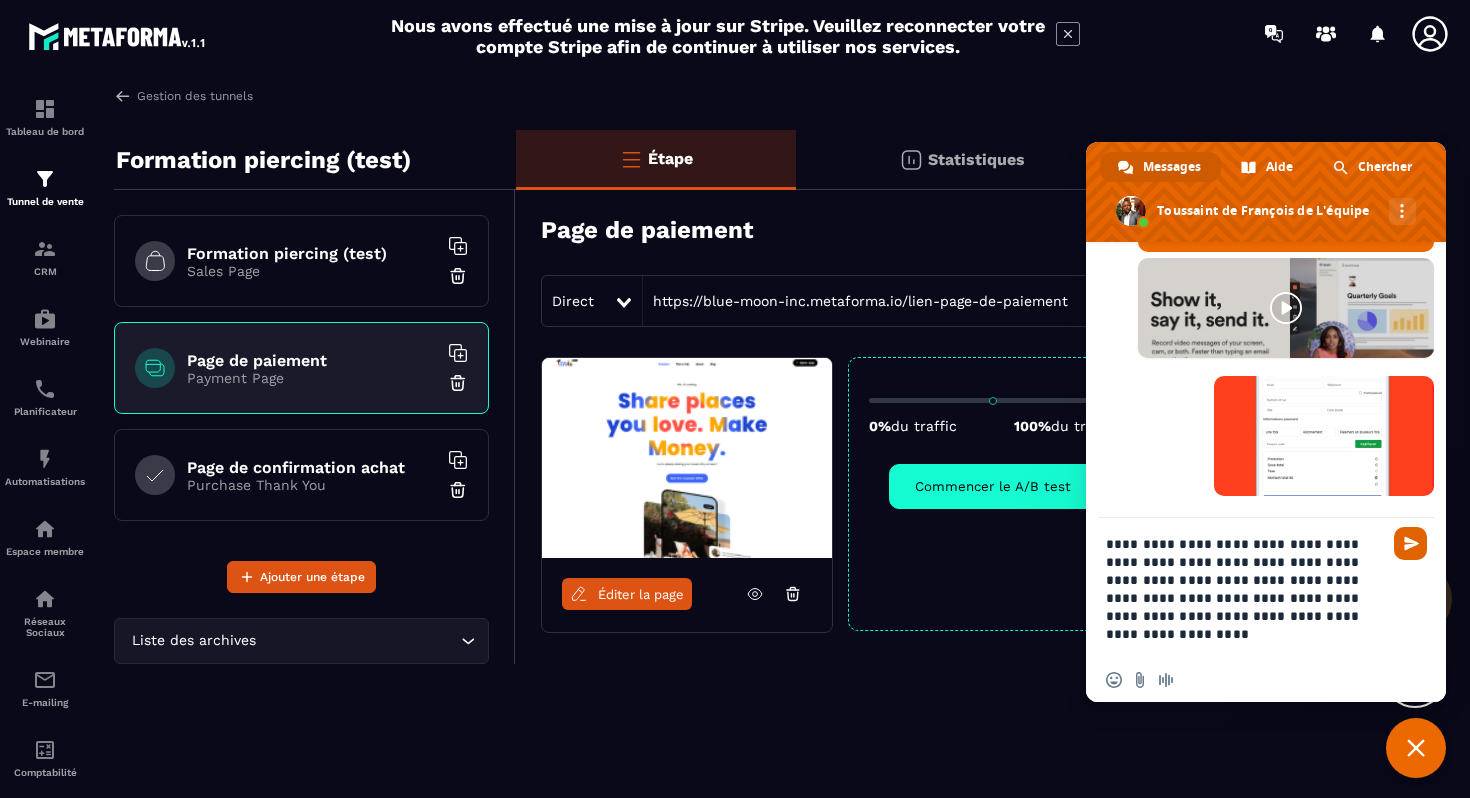 click at bounding box center [1411, 543] 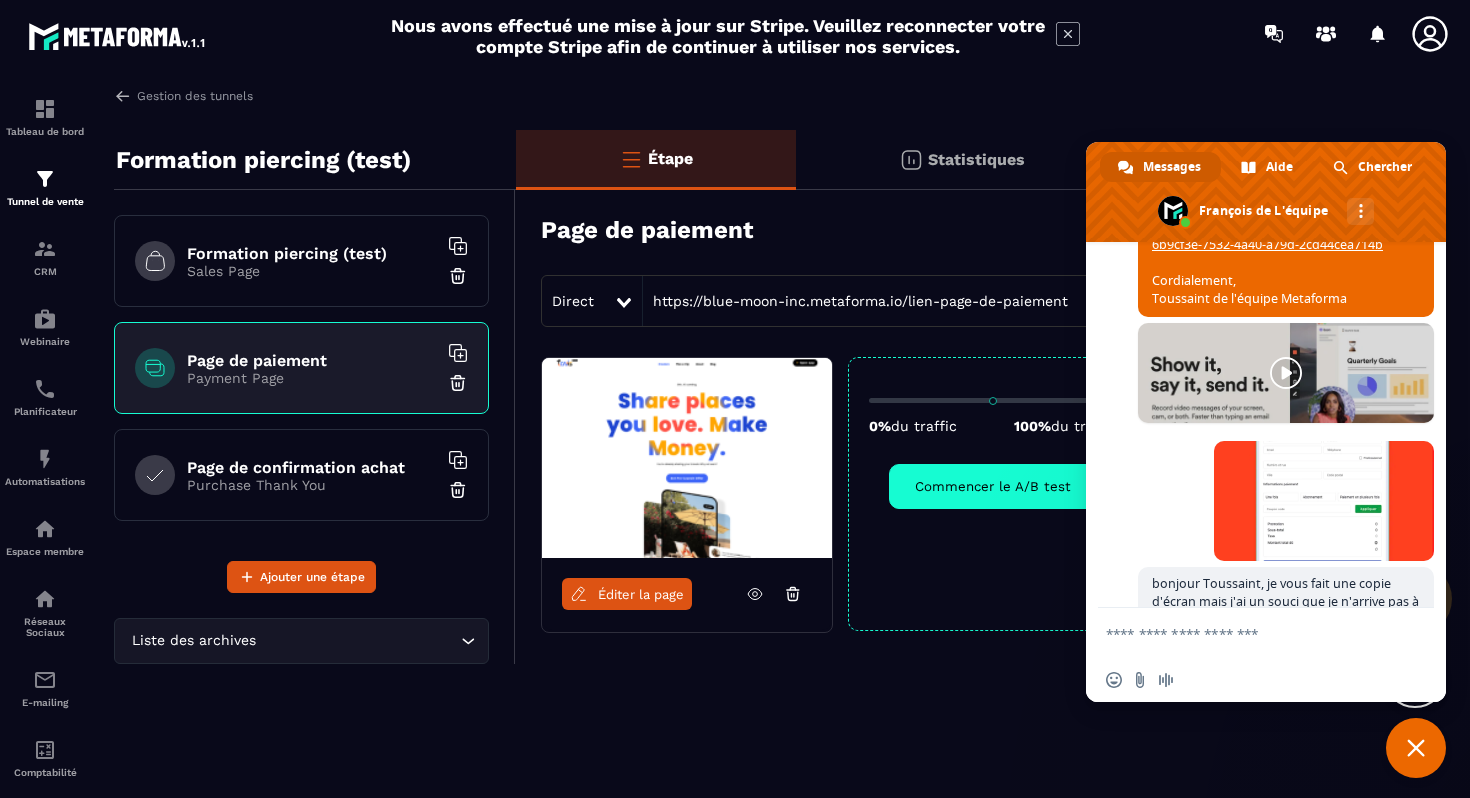 scroll, scrollTop: 3735, scrollLeft: 0, axis: vertical 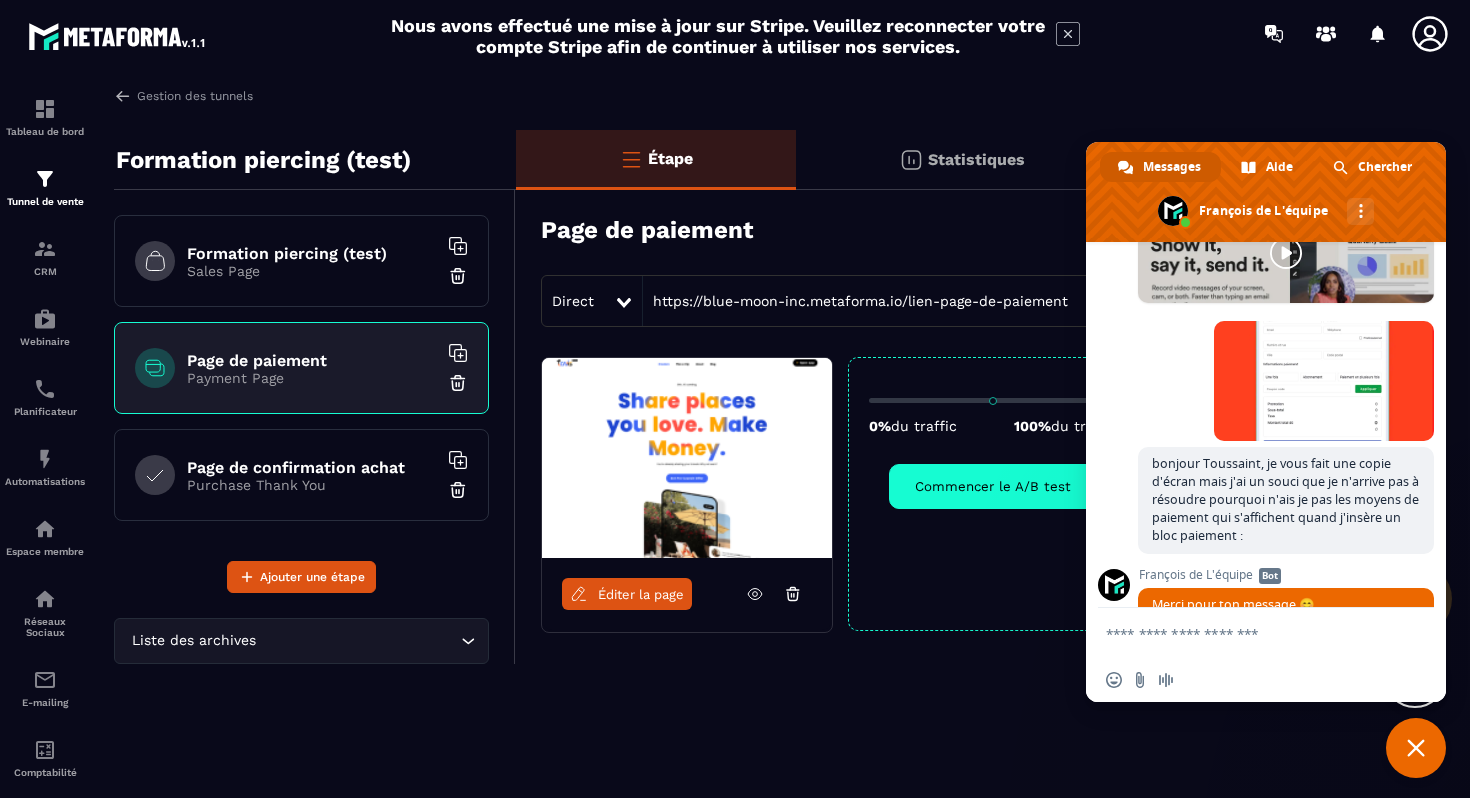 click at bounding box center [1246, 633] 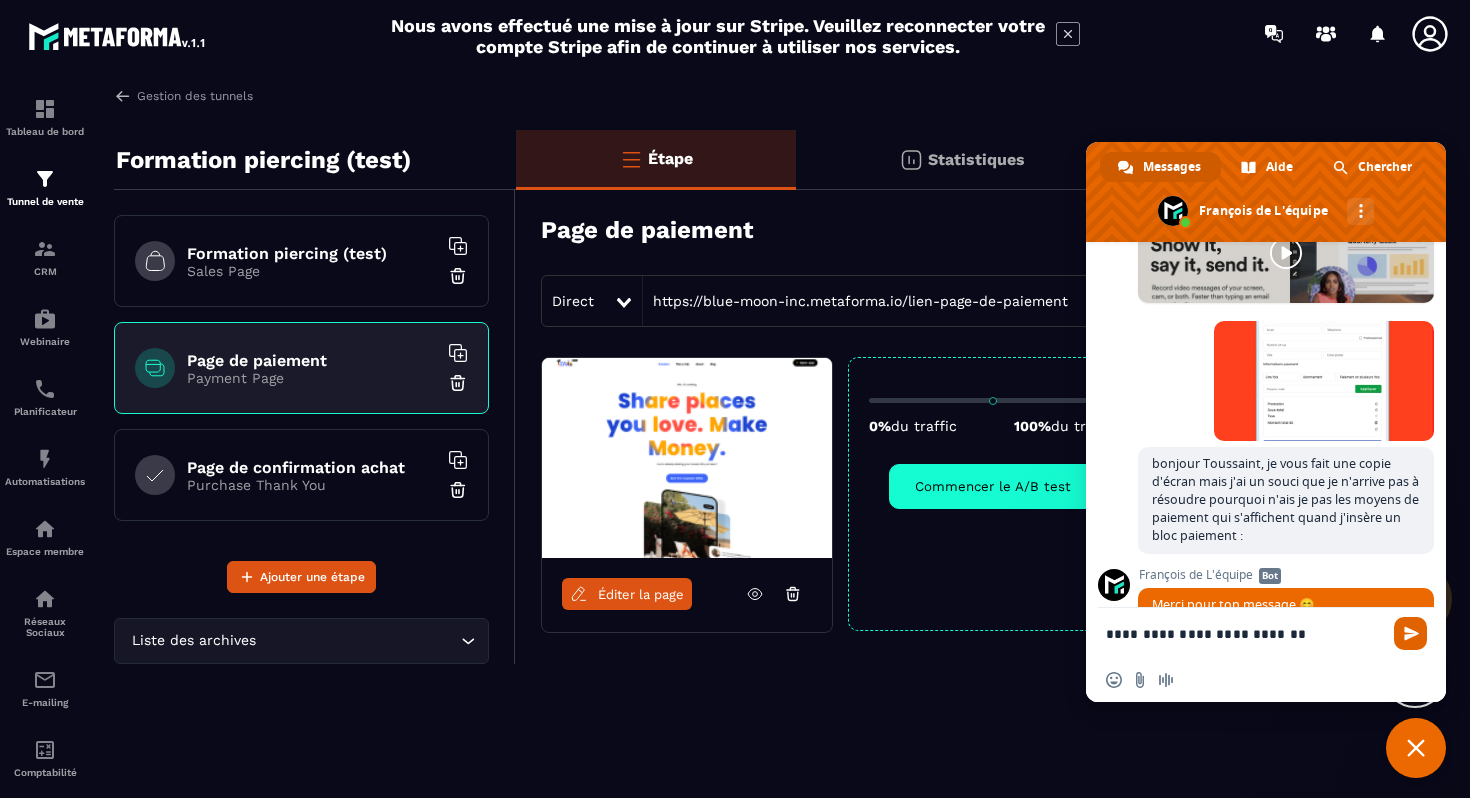 type on "**********" 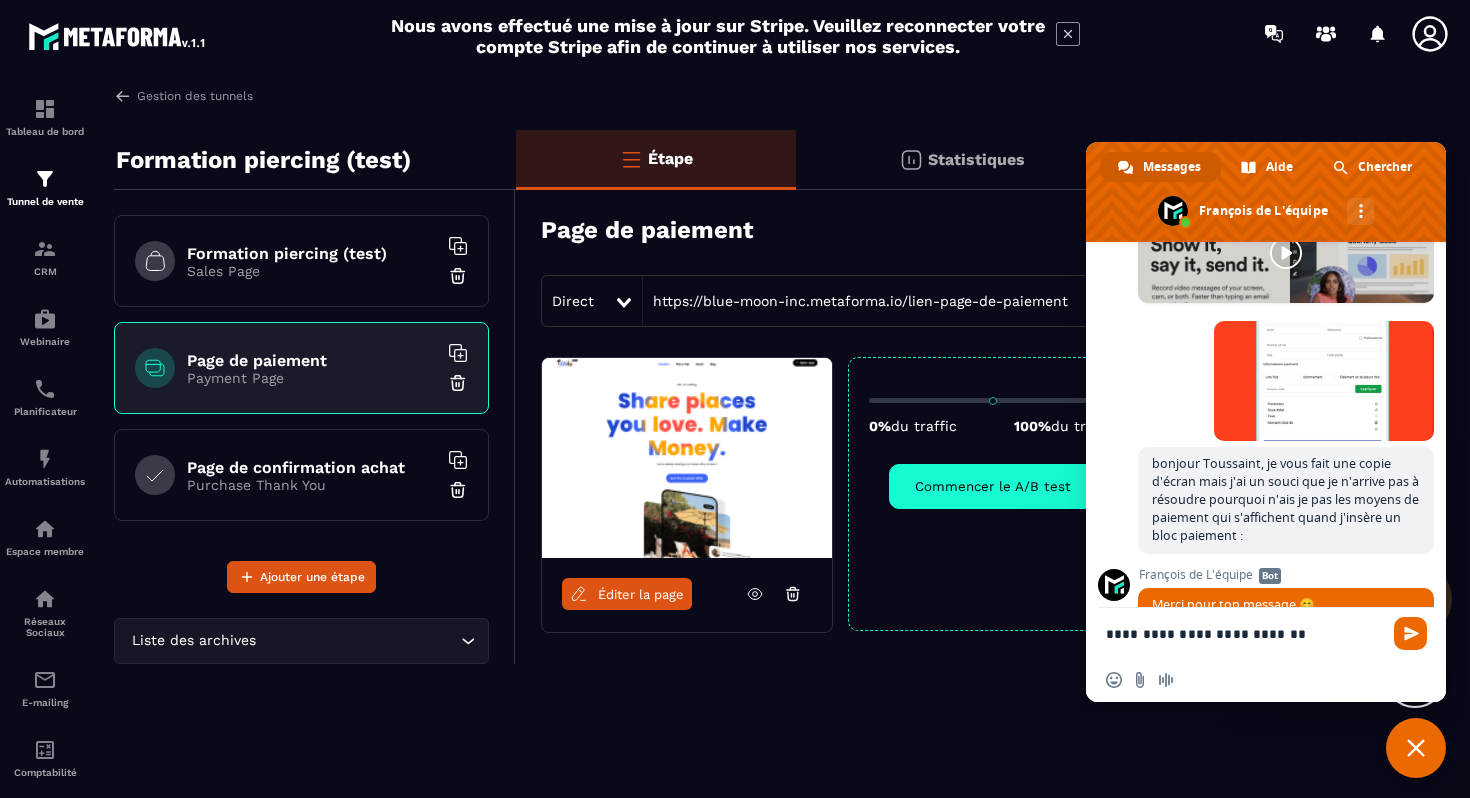 click at bounding box center (1410, 633) 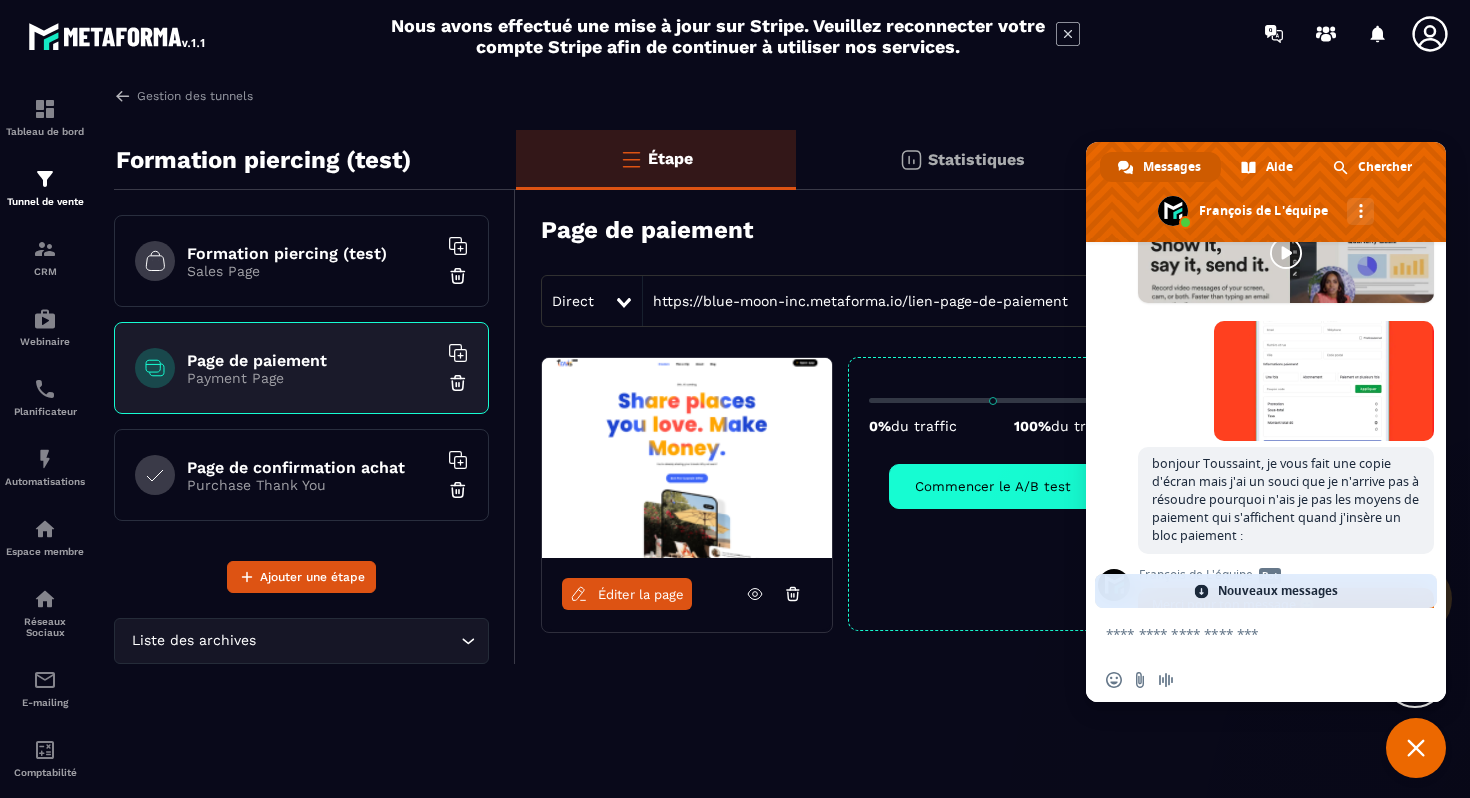 click at bounding box center (1202, 591) 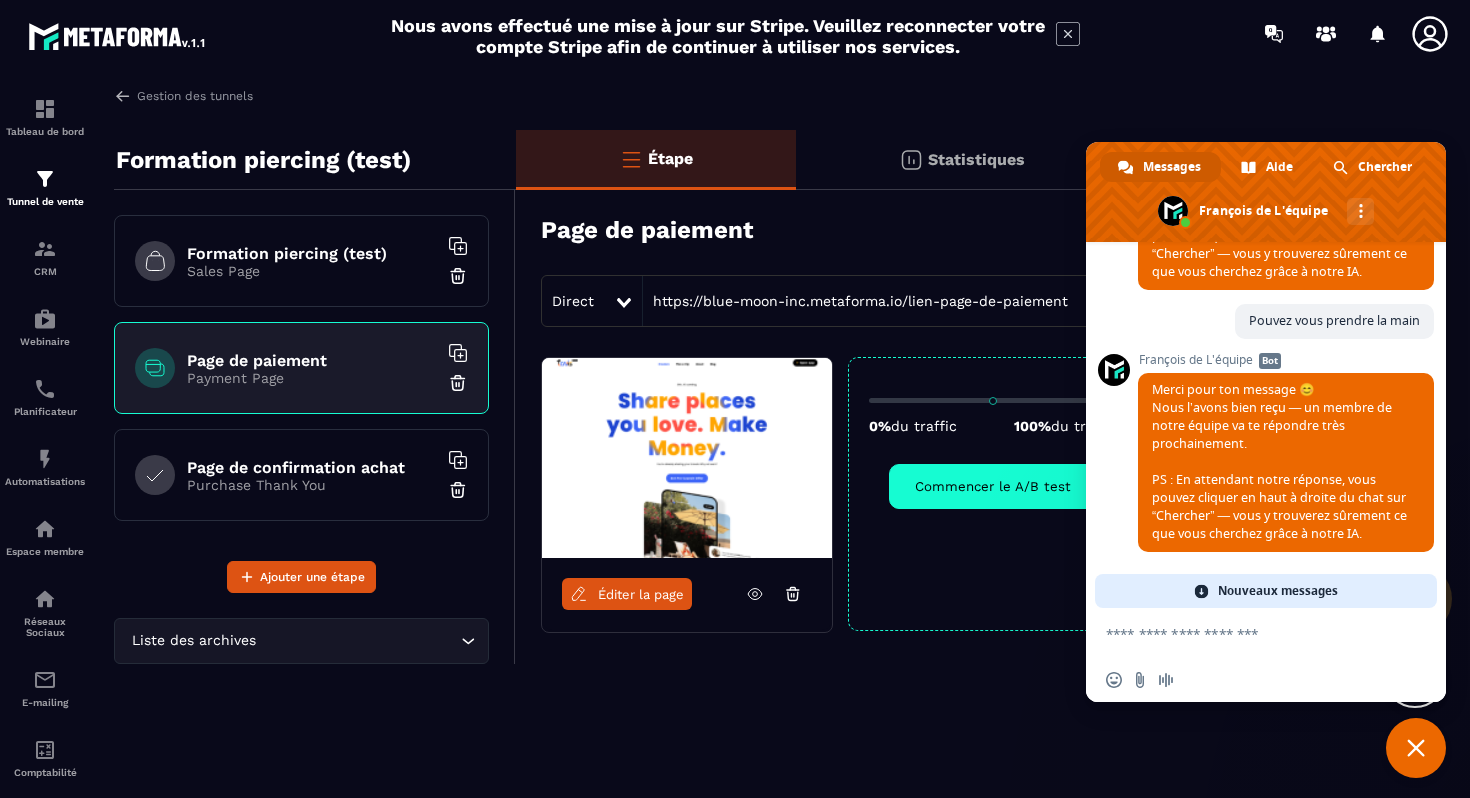 click on "Payment Page" at bounding box center [312, 378] 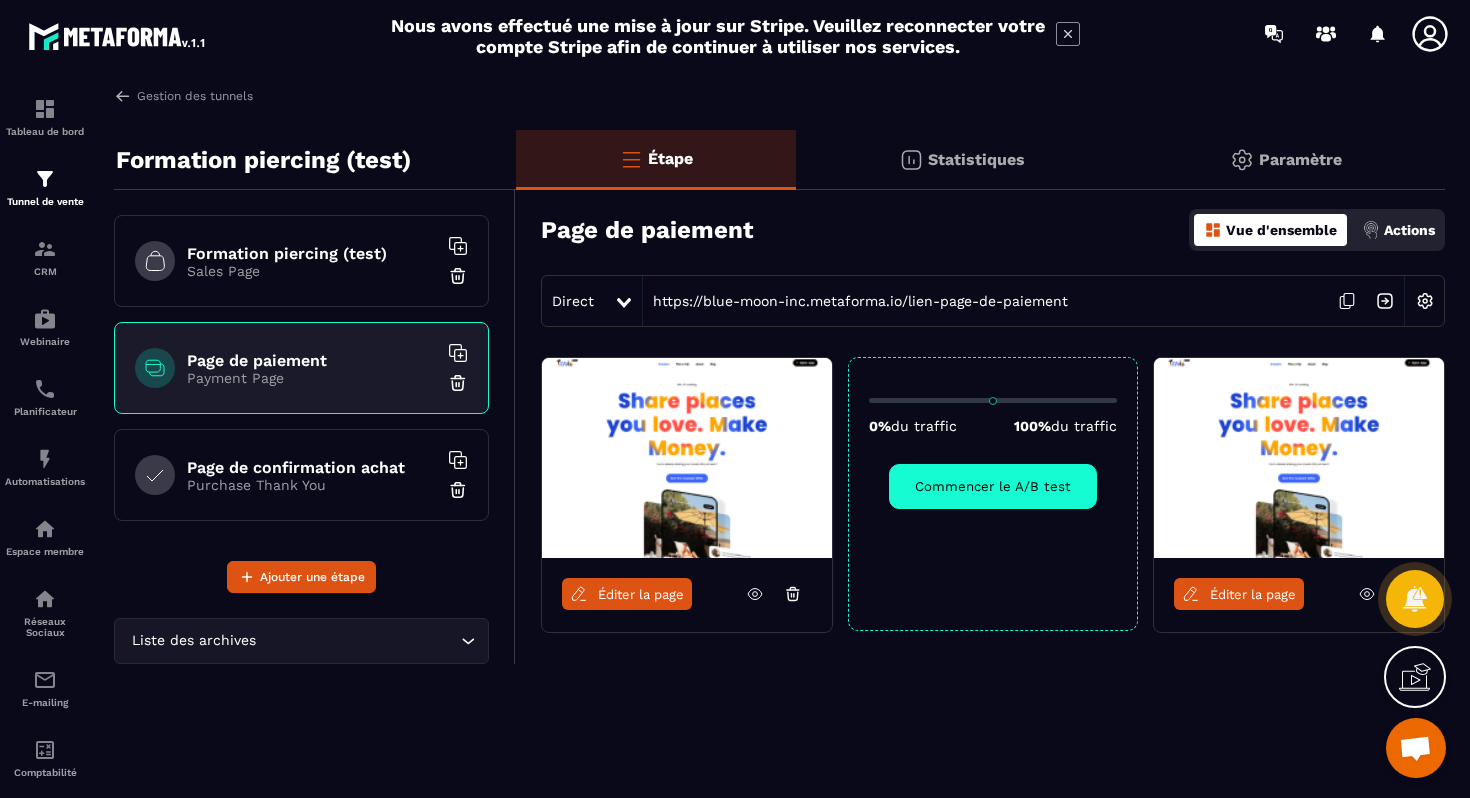 click on "Éditer la page" at bounding box center [627, 594] 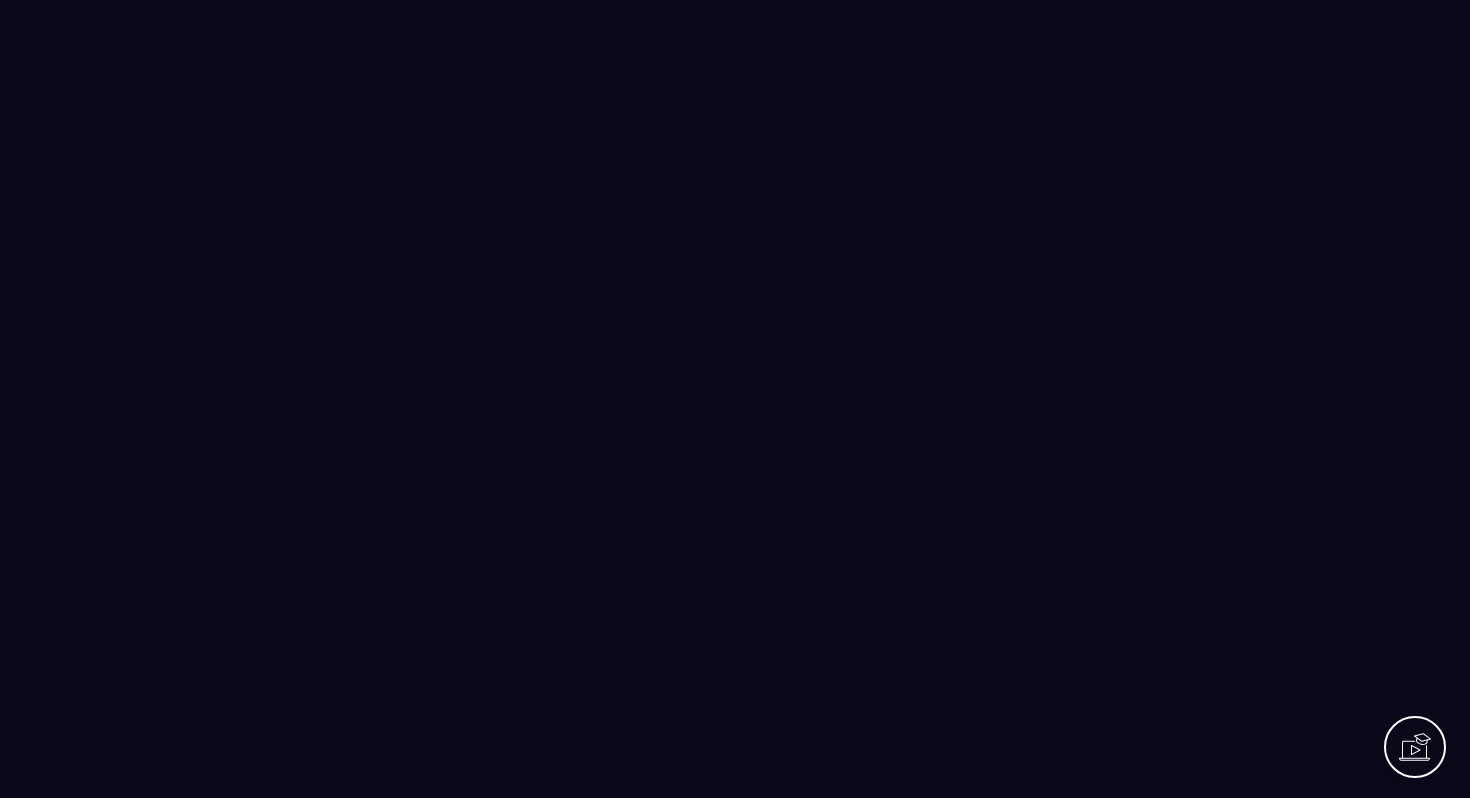 scroll, scrollTop: 0, scrollLeft: 0, axis: both 